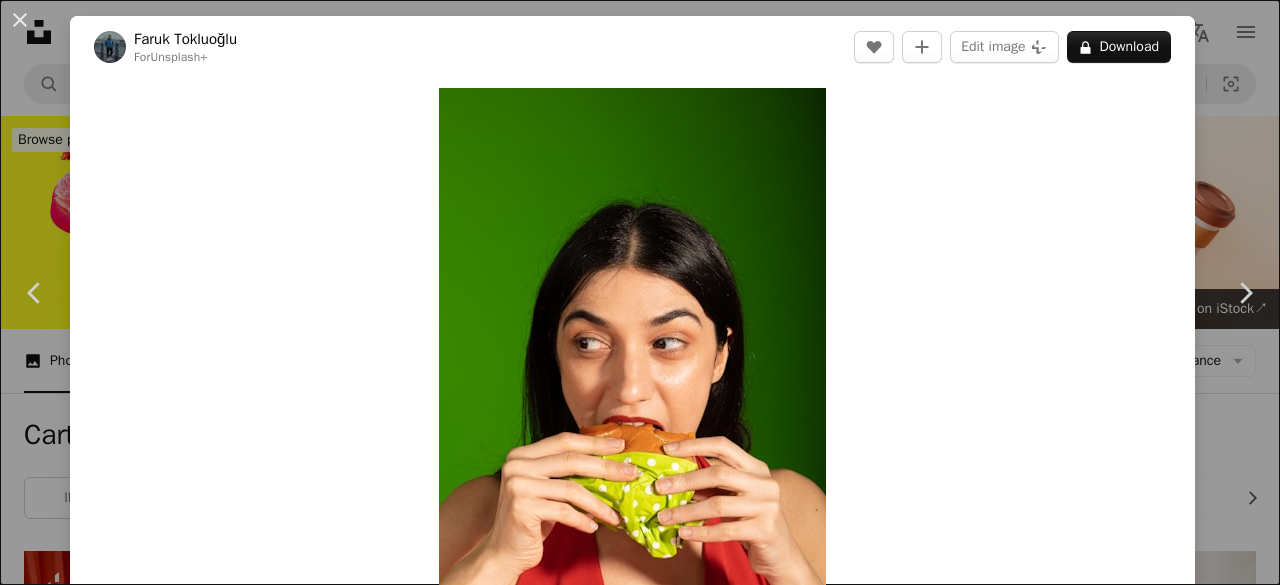 scroll, scrollTop: 3461, scrollLeft: 0, axis: vertical 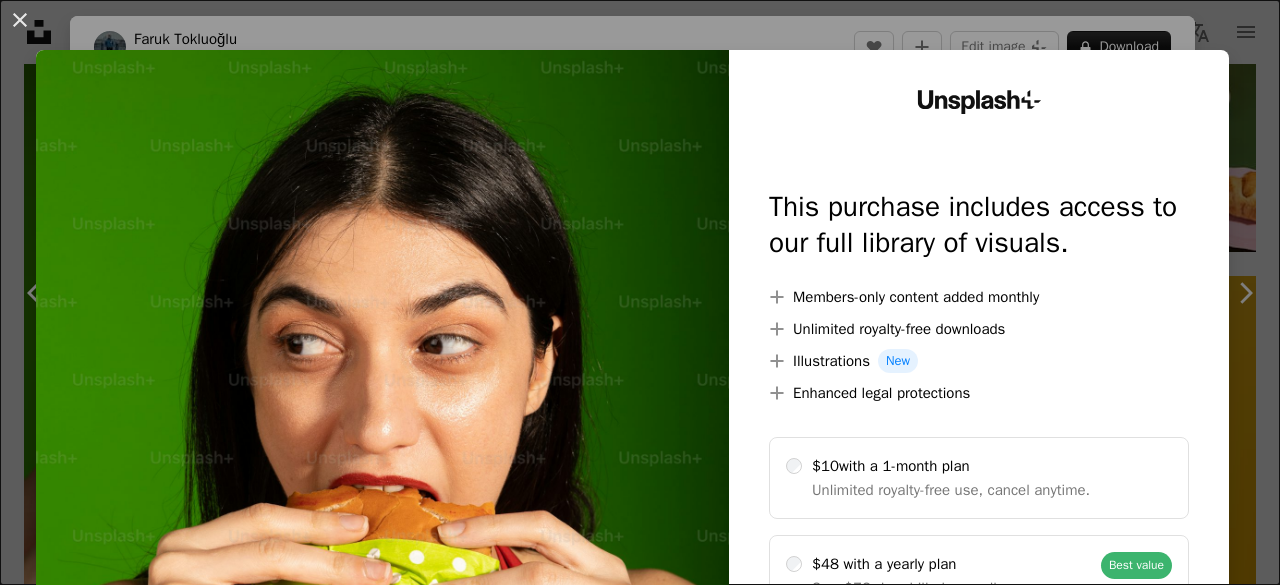 click on "An X shape Unsplash+ This purchase includes access to our full library of visuals. A plus sign Members-only content added monthly A plus sign Unlimited royalty-free downloads A plus sign Illustrations  New A plus sign Enhanced legal protections $10  with a 1-month plan Unlimited royalty-free use, cancel anytime. $48   with a yearly plan Save  $72  when billed annually. Best value Continue with purchase Taxes where applicable. Renews automatically. Cancel anytime." at bounding box center [640, 292] 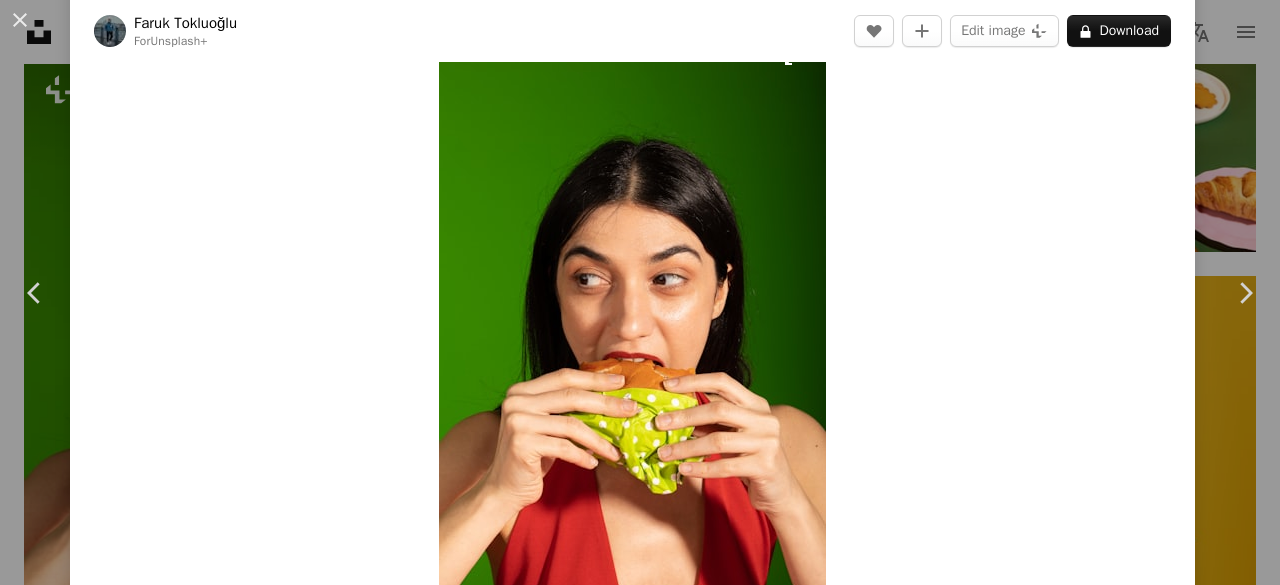 scroll, scrollTop: 0, scrollLeft: 0, axis: both 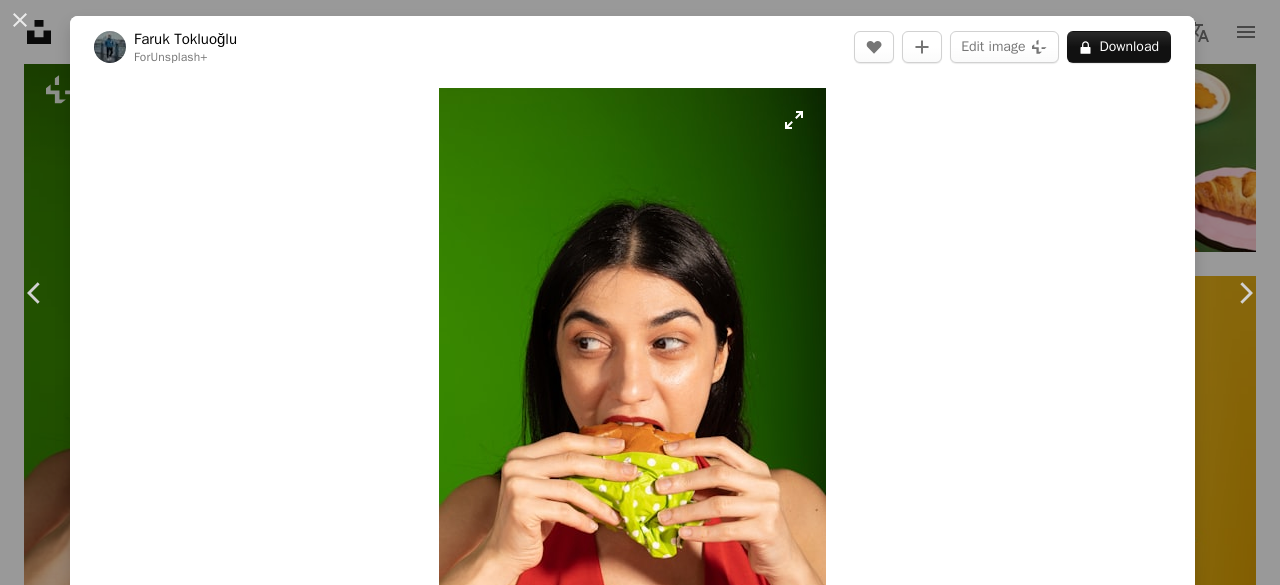 click at bounding box center [632, 378] 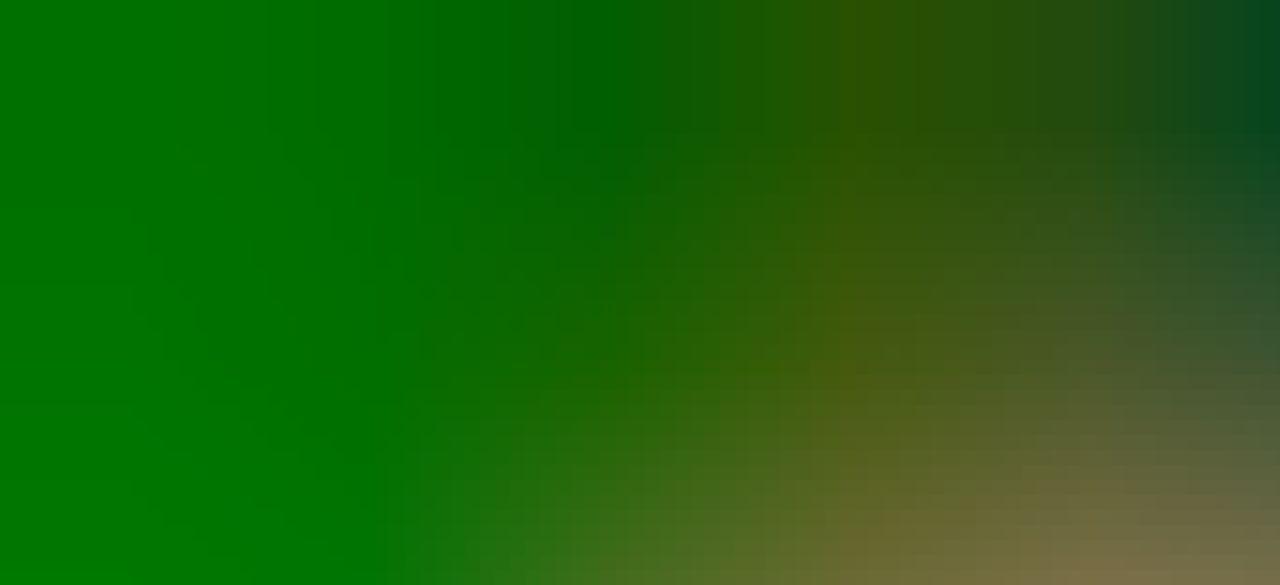 scroll, scrollTop: 646, scrollLeft: 0, axis: vertical 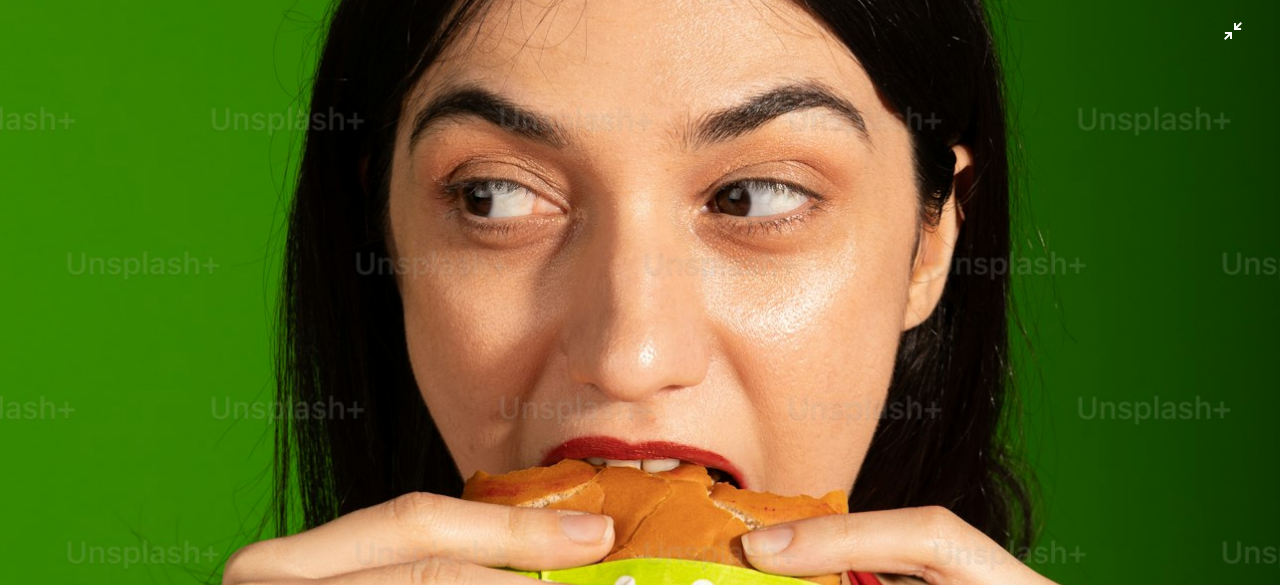 click at bounding box center (640, 315) 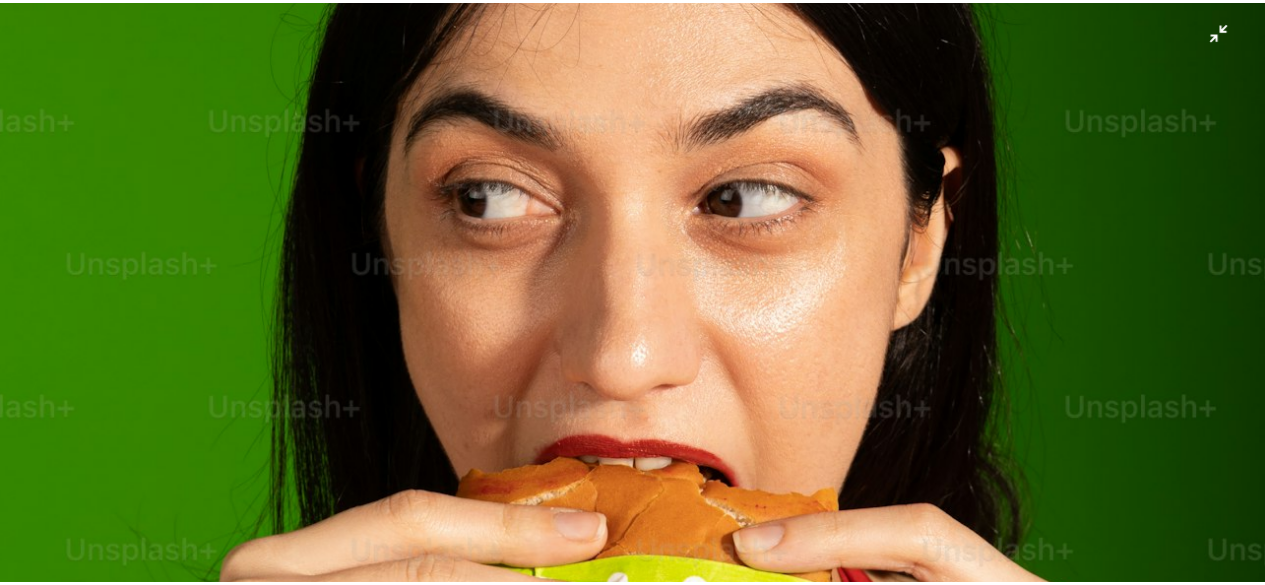 scroll, scrollTop: 83, scrollLeft: 0, axis: vertical 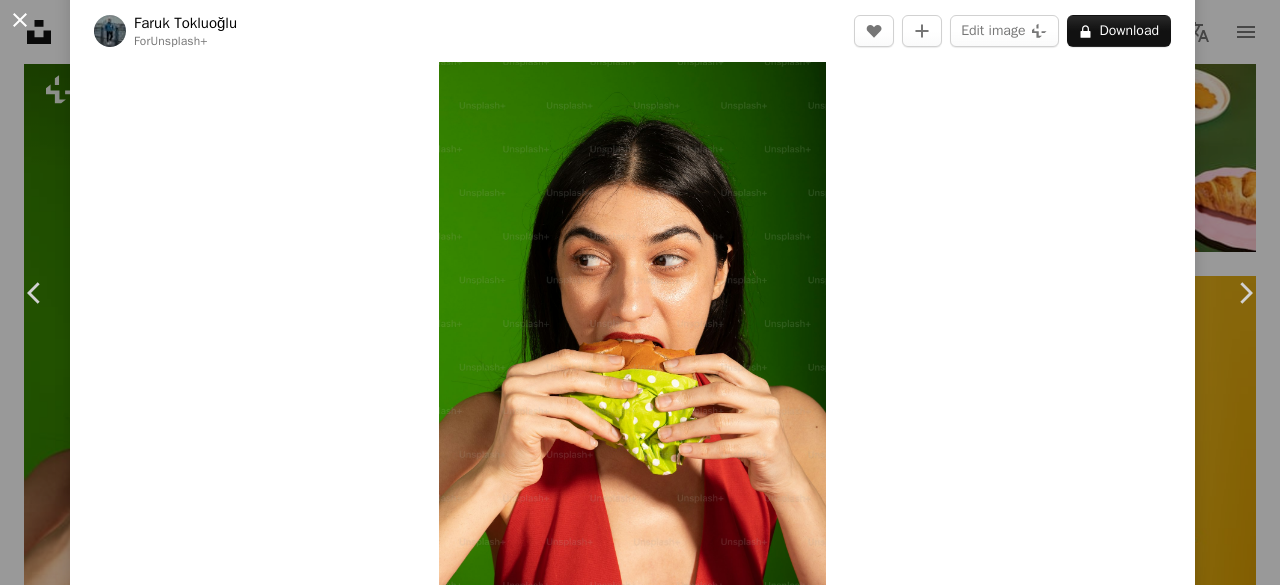 click on "An X shape" at bounding box center (20, 20) 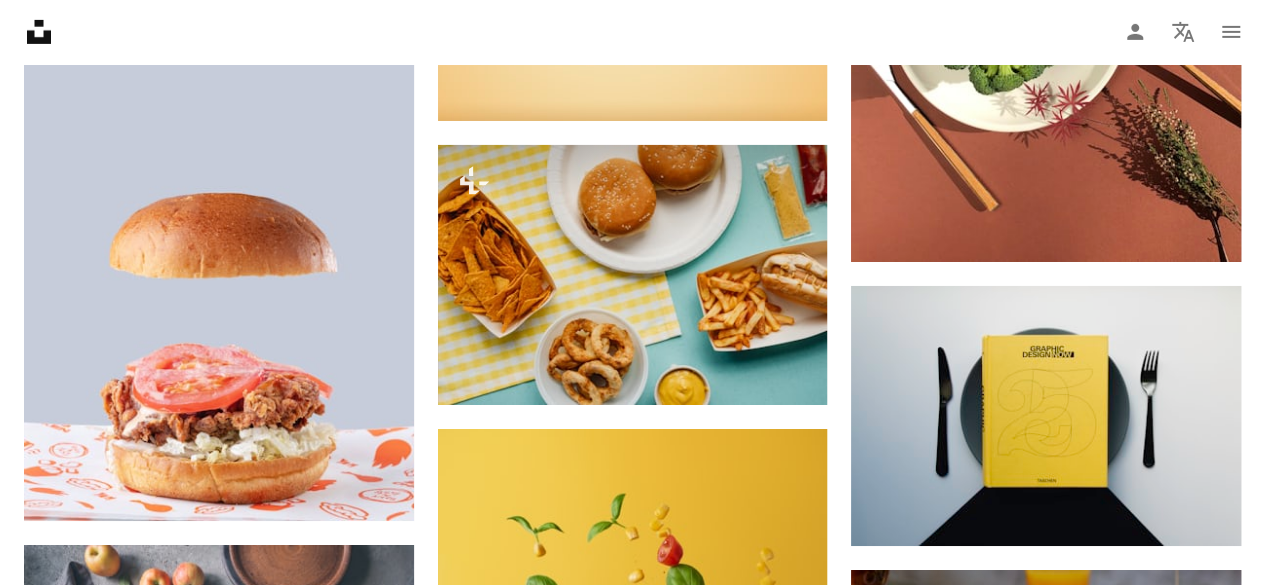 scroll, scrollTop: 10965, scrollLeft: 0, axis: vertical 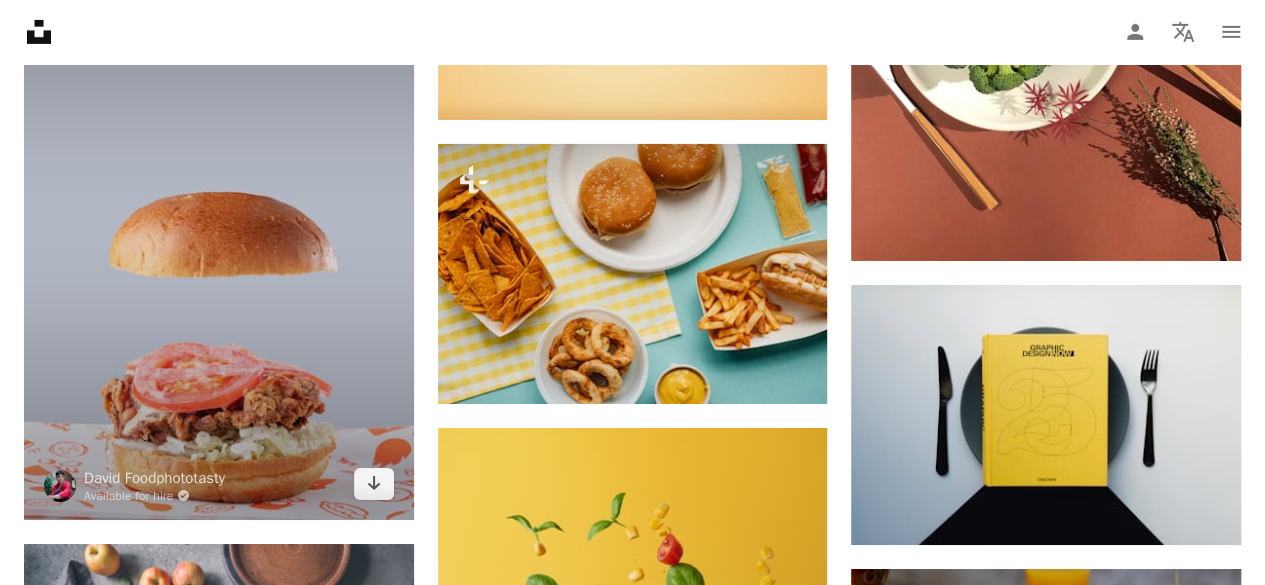 click at bounding box center [219, 228] 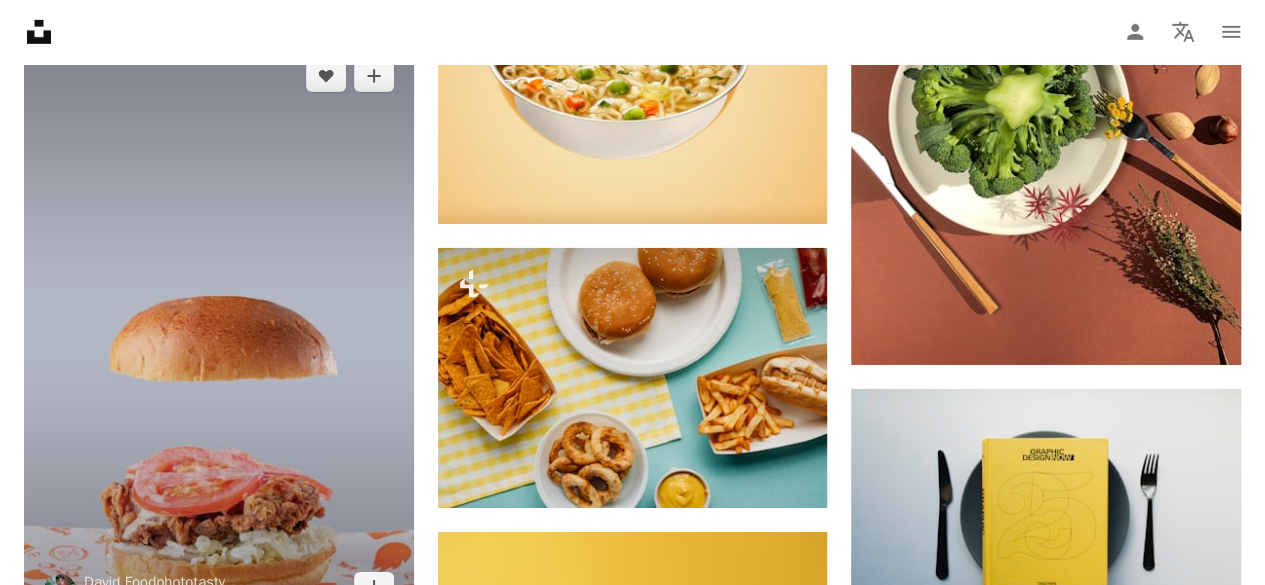 scroll, scrollTop: 10863, scrollLeft: 0, axis: vertical 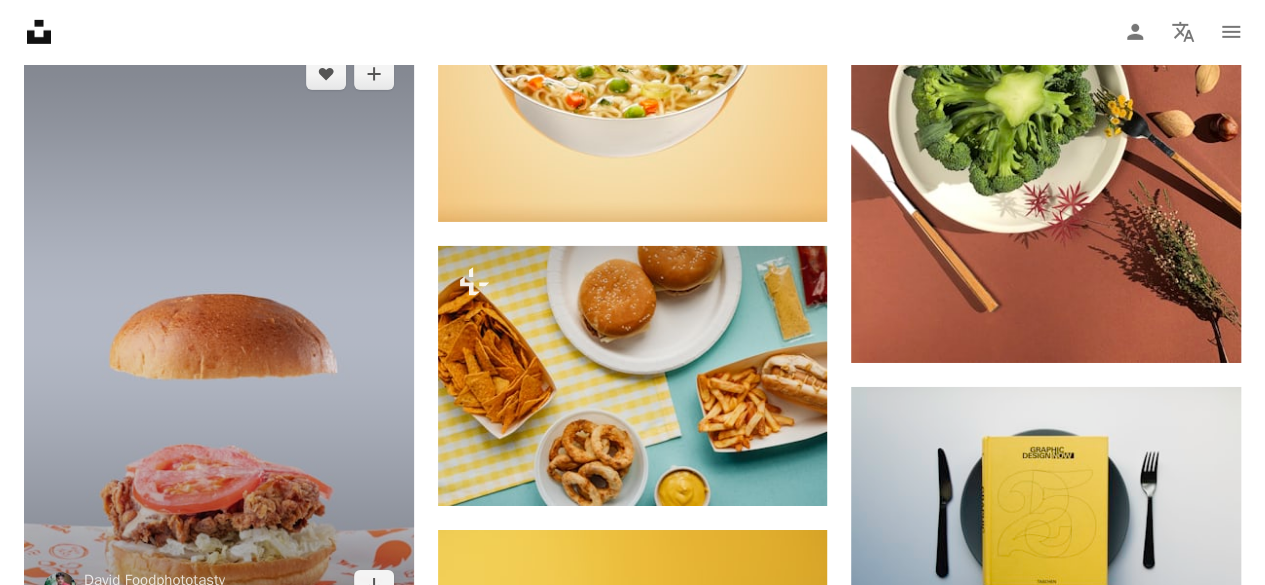 click at bounding box center [219, 330] 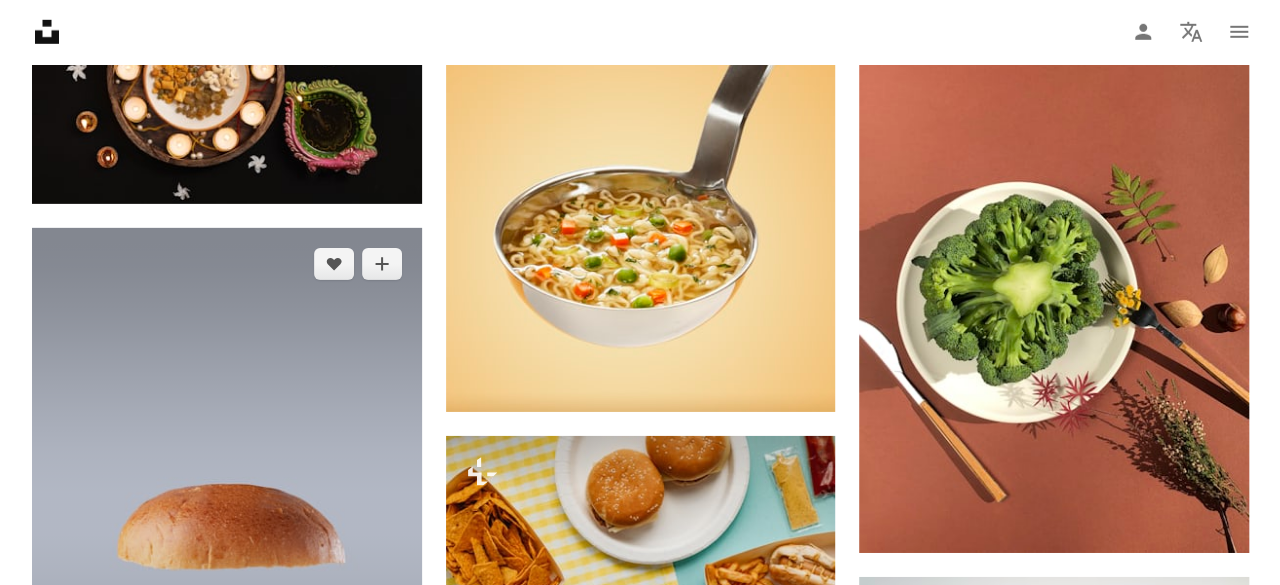 scroll, scrollTop: 10672, scrollLeft: 0, axis: vertical 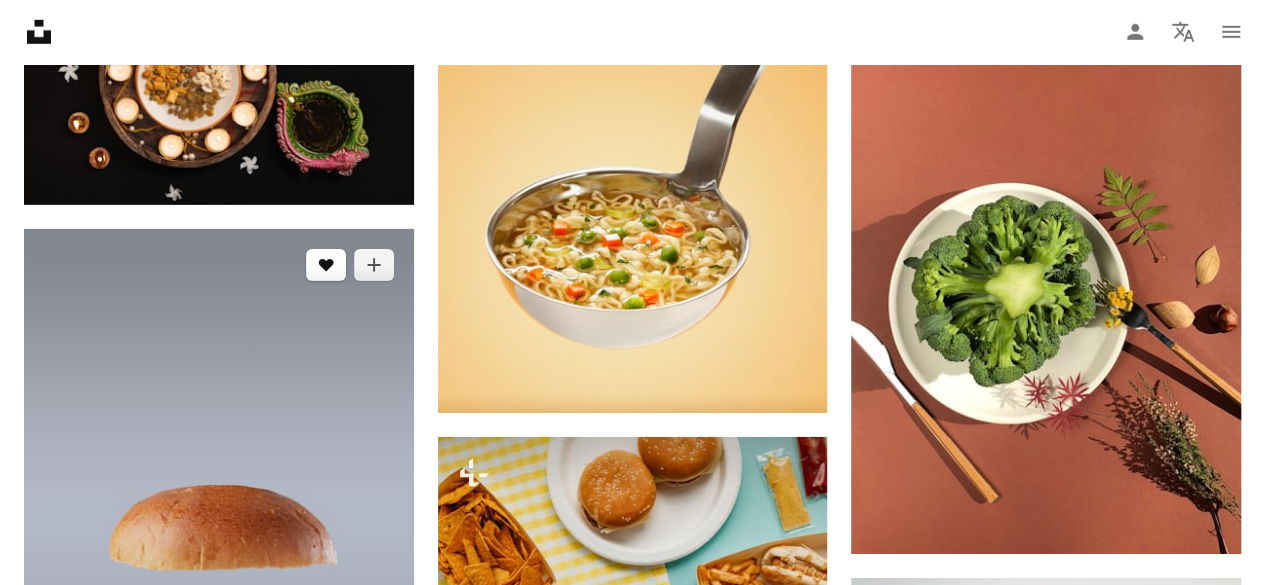 click 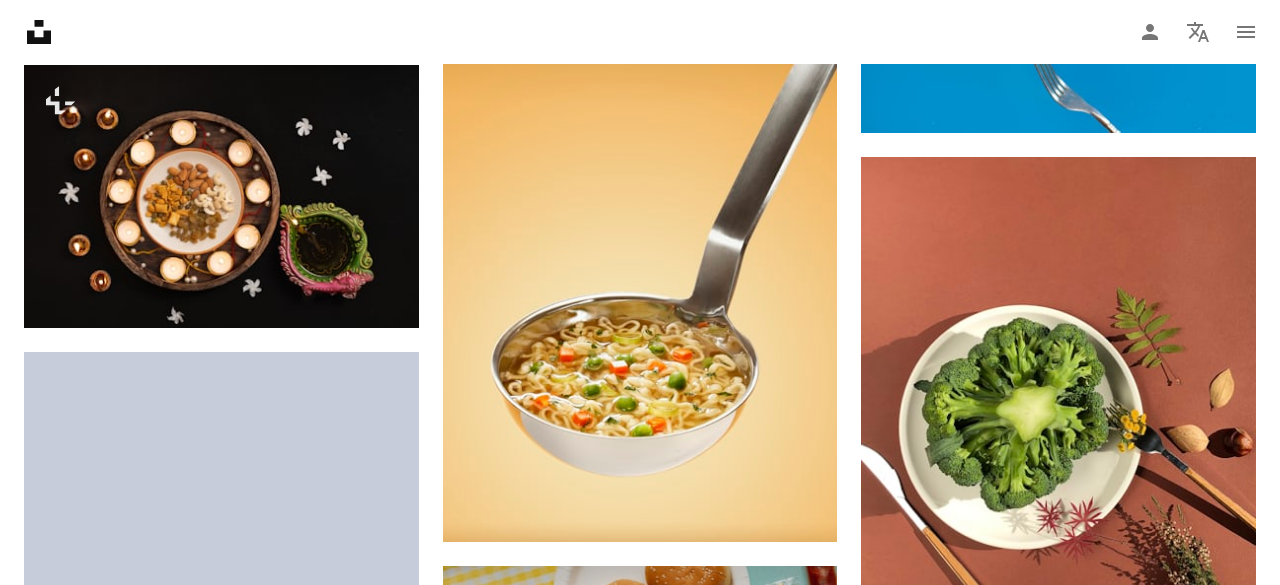 click on "An X shape" at bounding box center [20, 20] 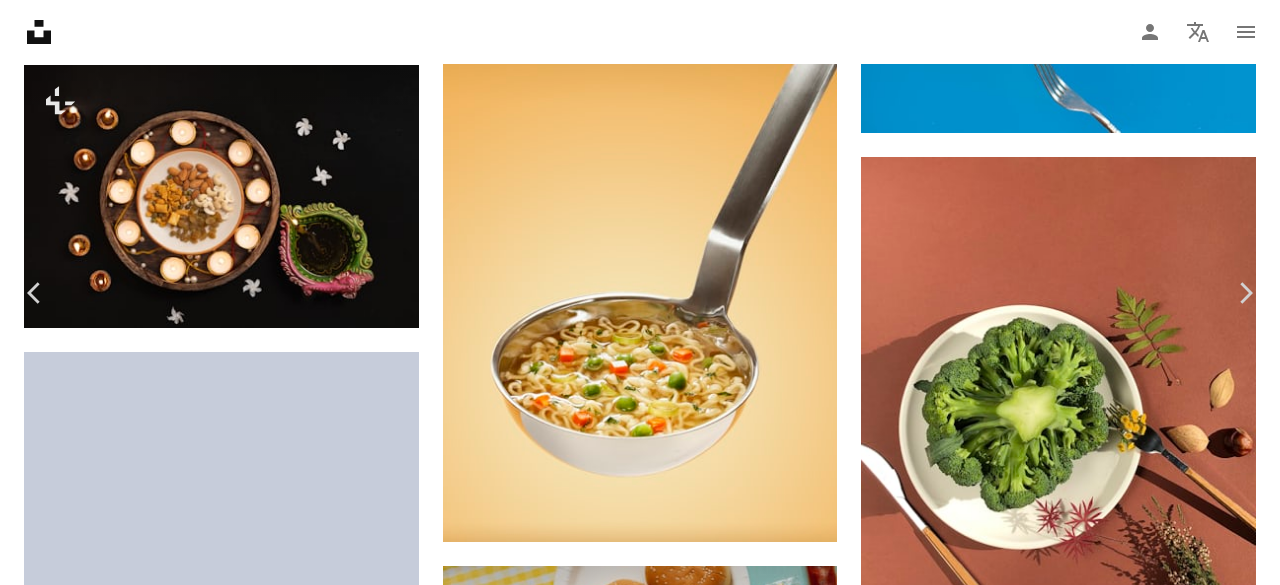 scroll, scrollTop: 139, scrollLeft: 0, axis: vertical 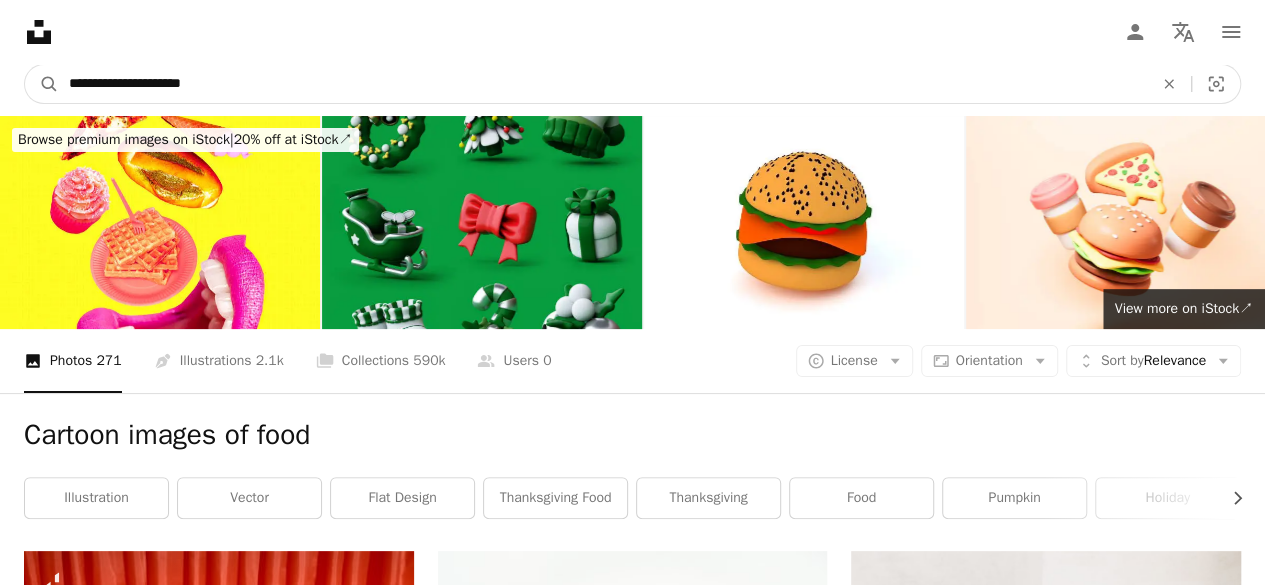 click on "**********" at bounding box center [603, 84] 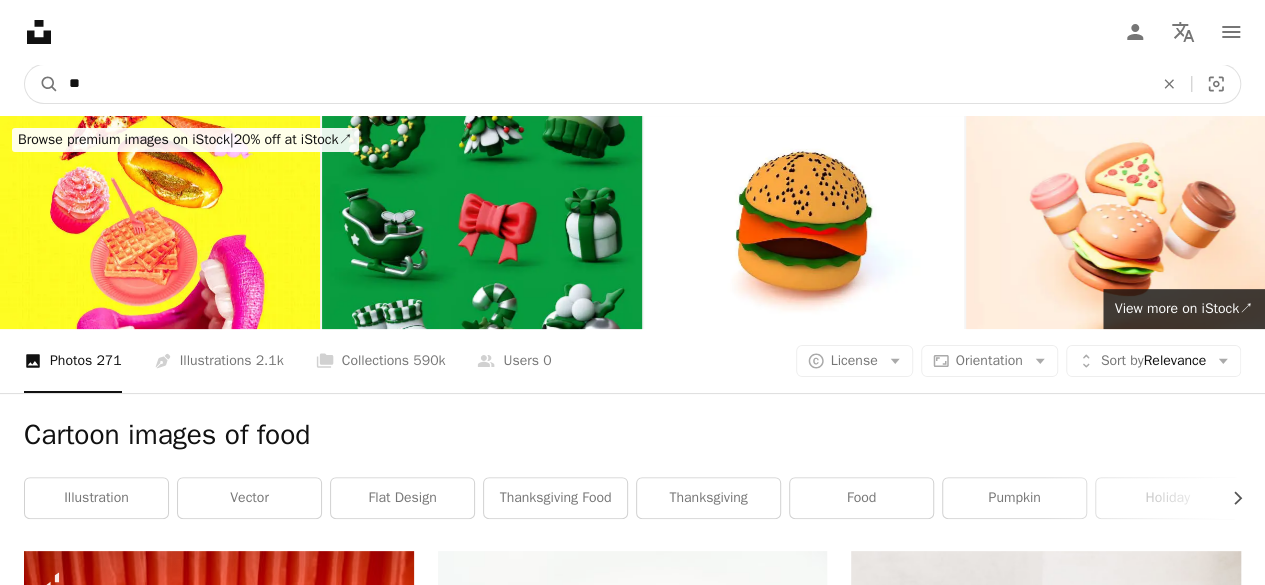type on "*" 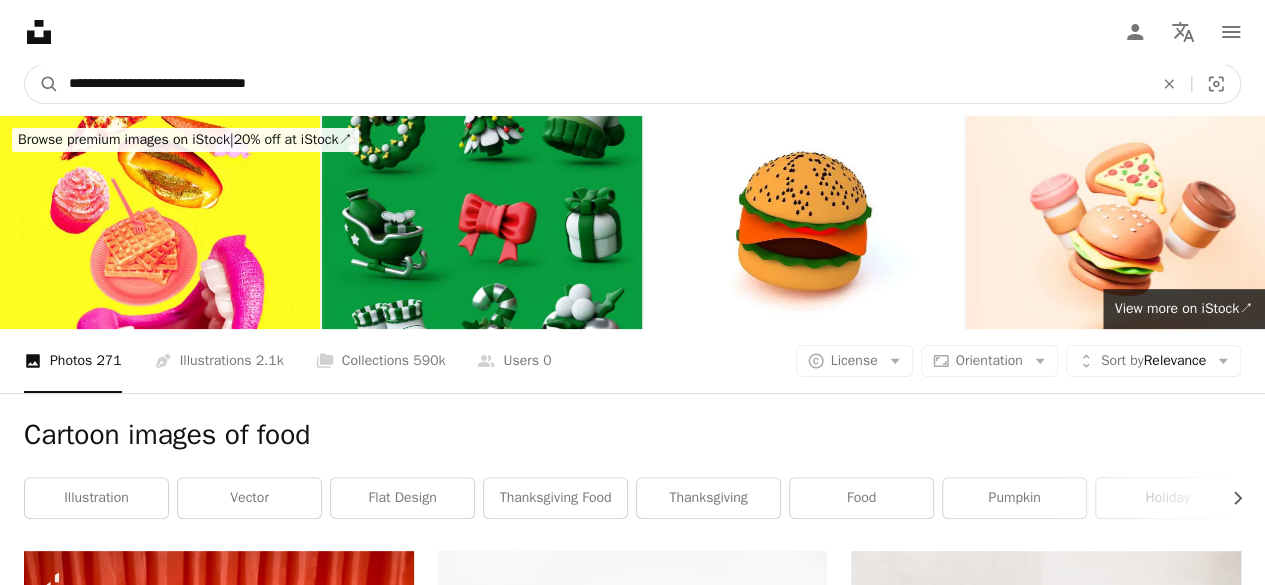 type on "**********" 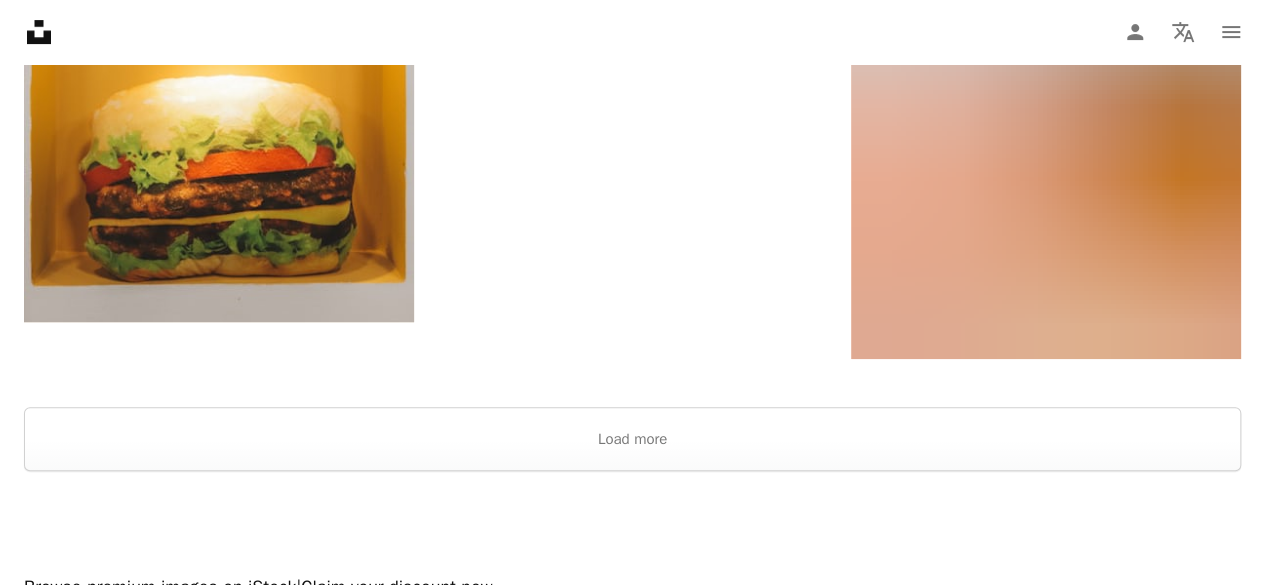 scroll, scrollTop: 4174, scrollLeft: 0, axis: vertical 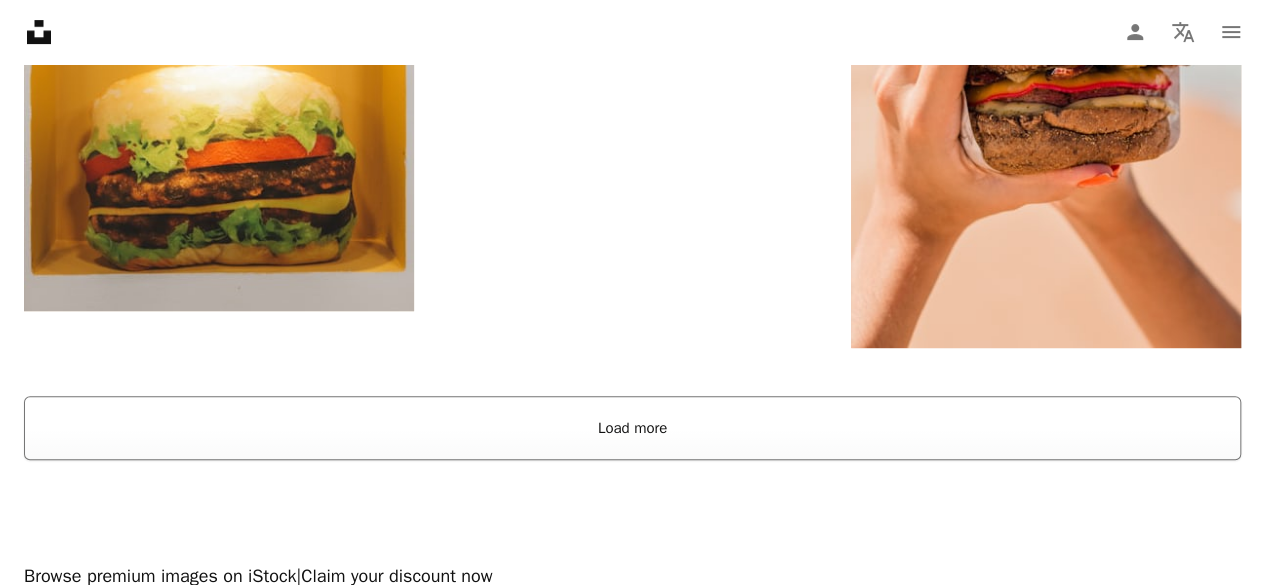 click on "Load more" at bounding box center [632, 428] 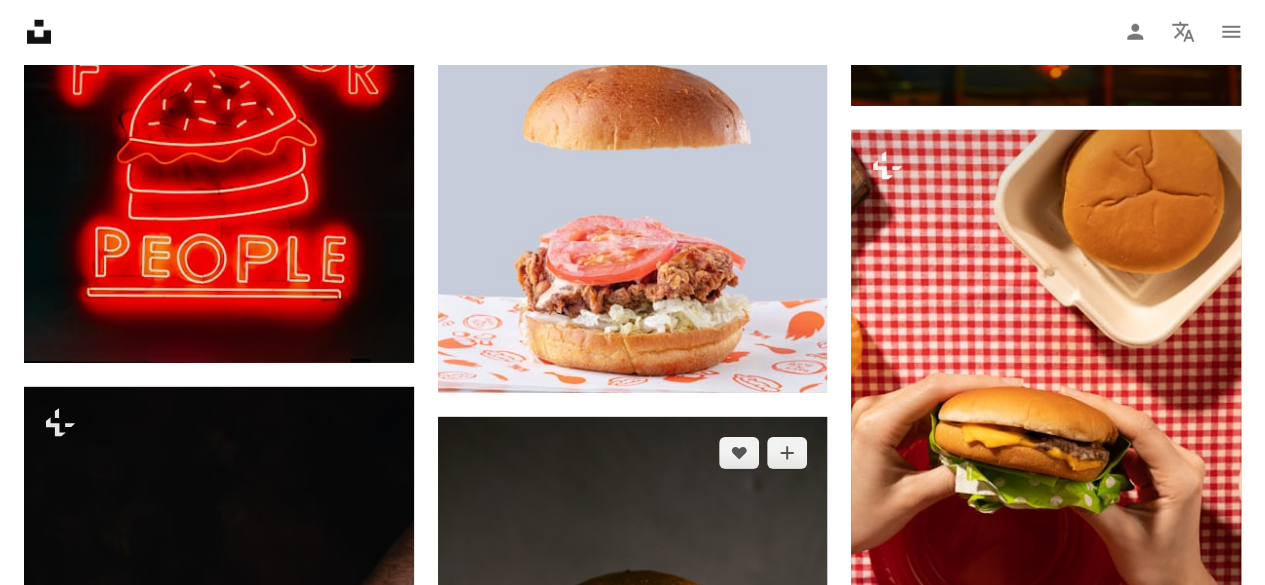 scroll, scrollTop: 2899, scrollLeft: 0, axis: vertical 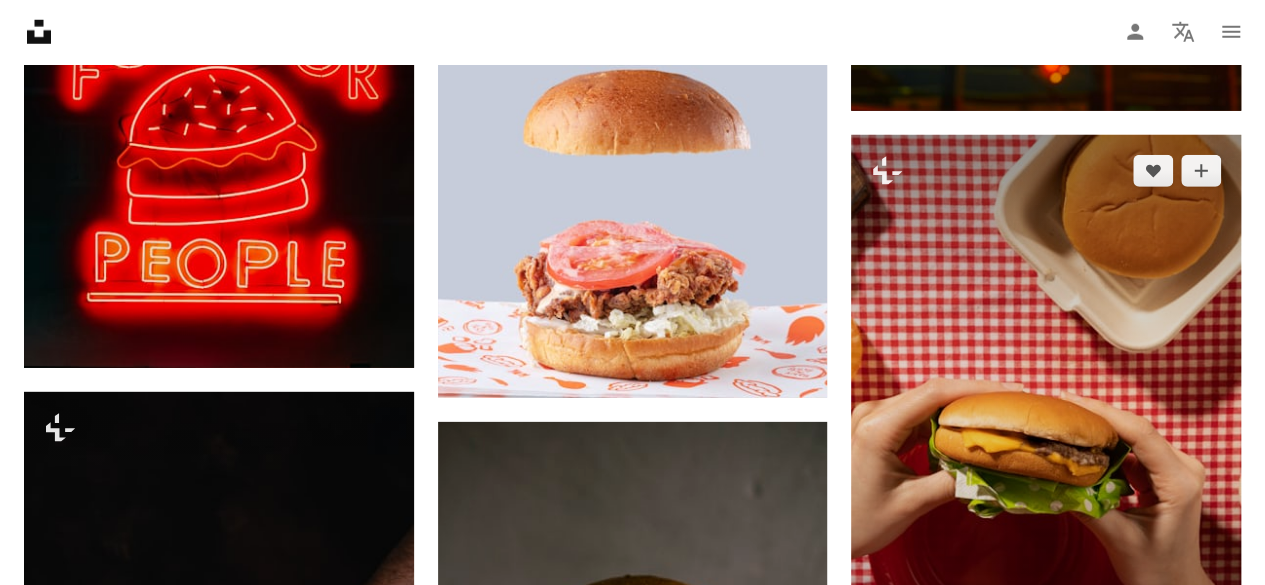 click at bounding box center (1046, 427) 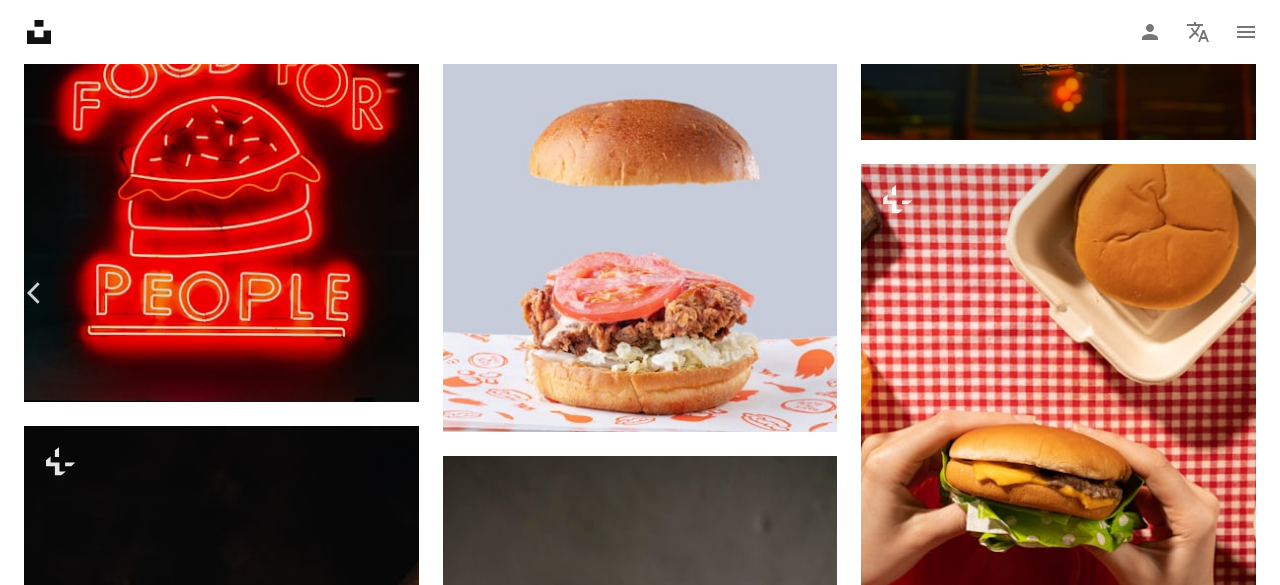 click on "An X shape" at bounding box center [20, 20] 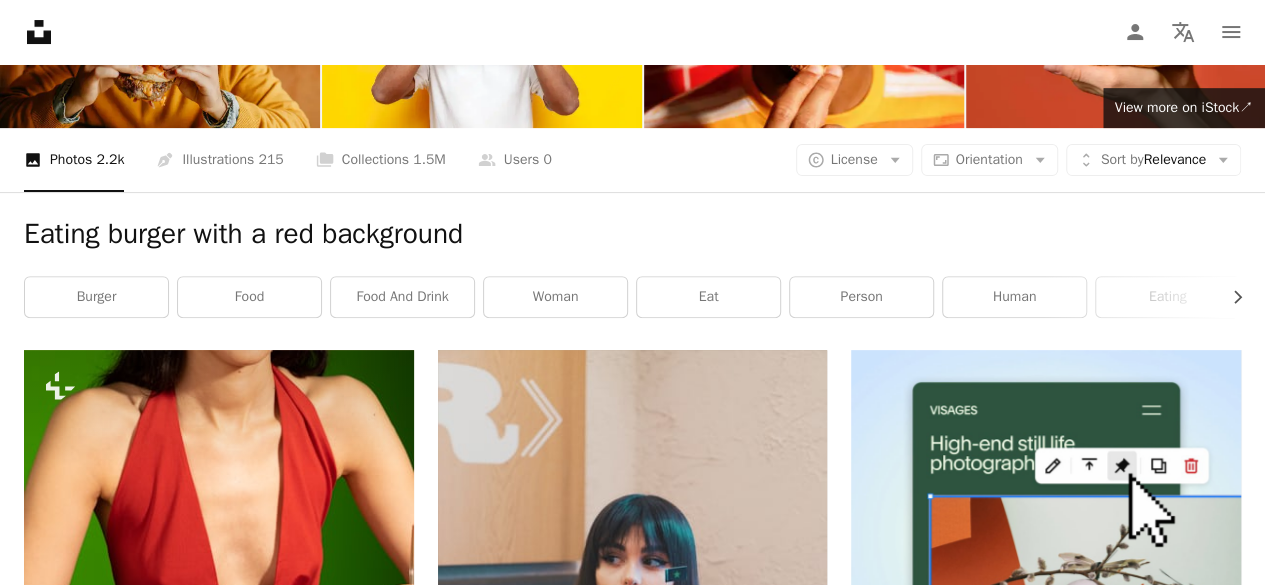 scroll, scrollTop: 0, scrollLeft: 0, axis: both 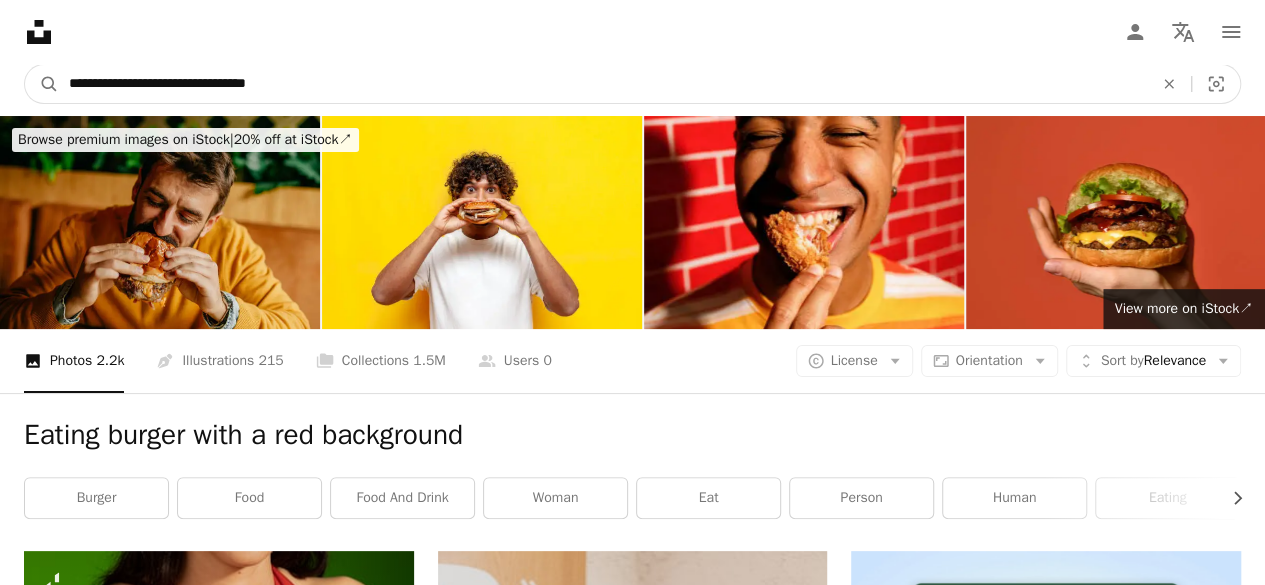 click on "**********" at bounding box center (603, 84) 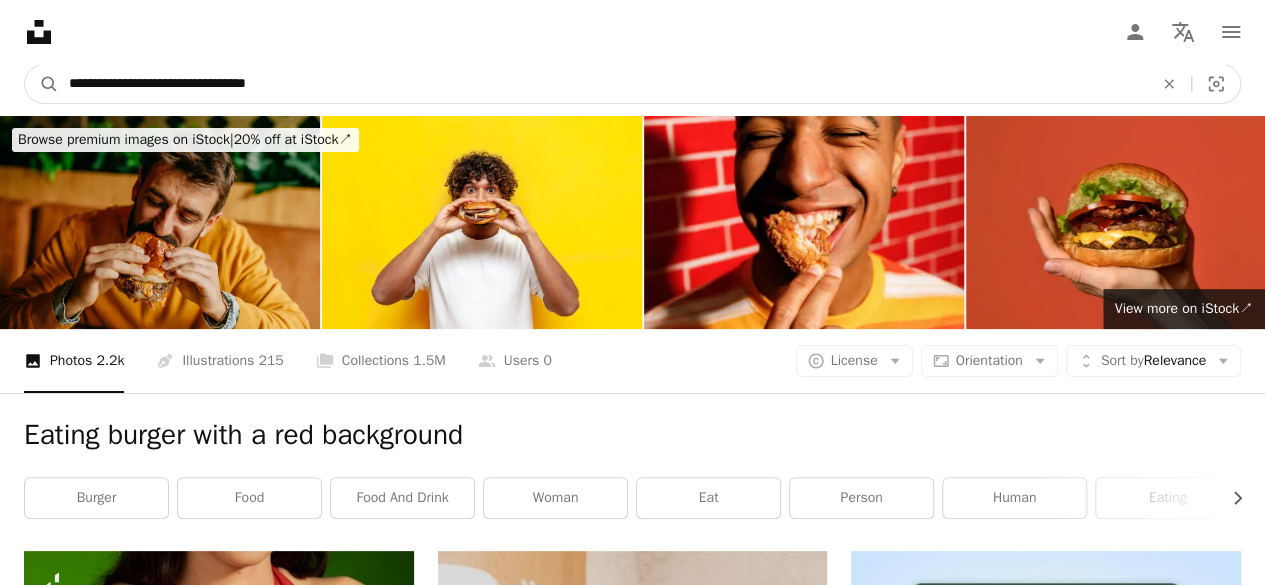 click on "**********" at bounding box center [603, 84] 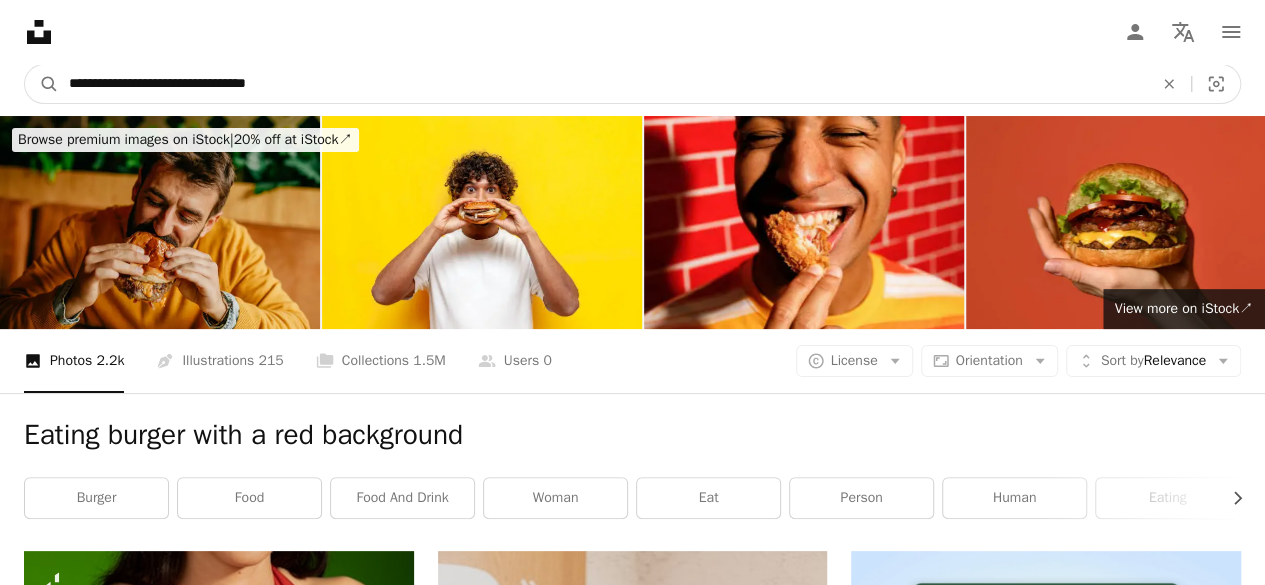 drag, startPoint x: 316, startPoint y: 90, endPoint x: 70, endPoint y: 77, distance: 246.34326 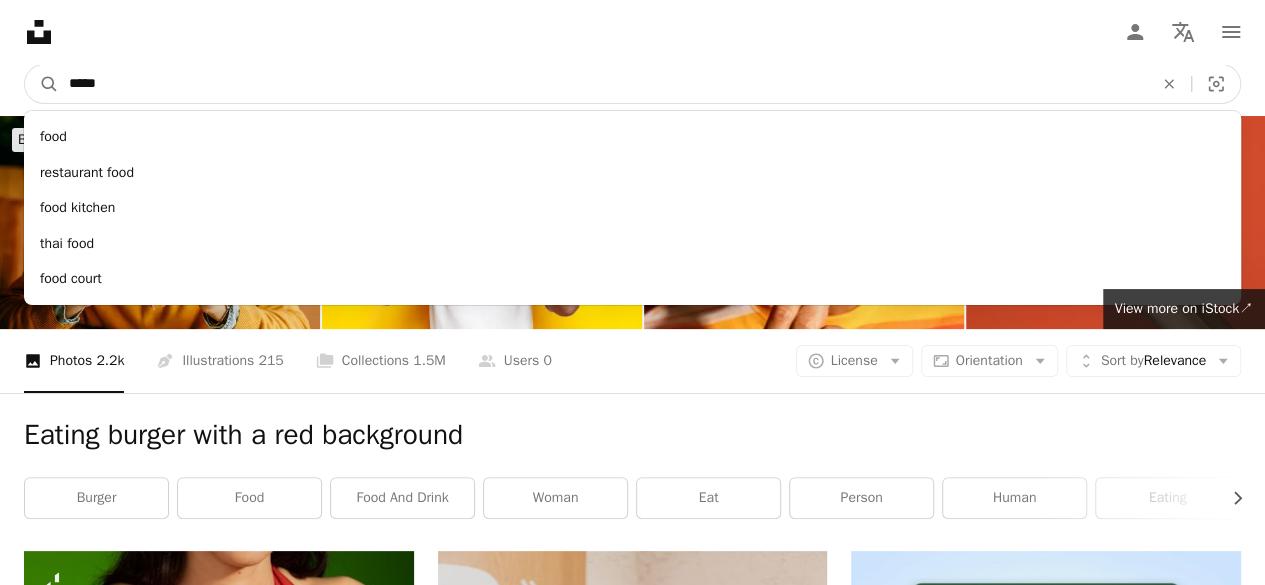 type on "*****" 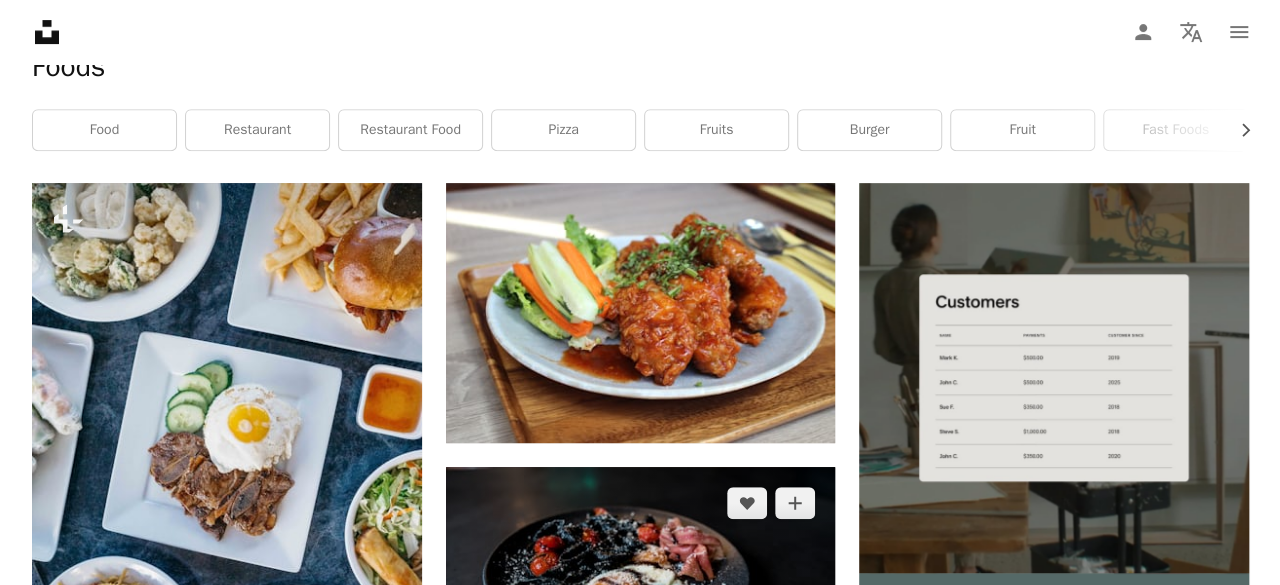 scroll, scrollTop: 369, scrollLeft: 0, axis: vertical 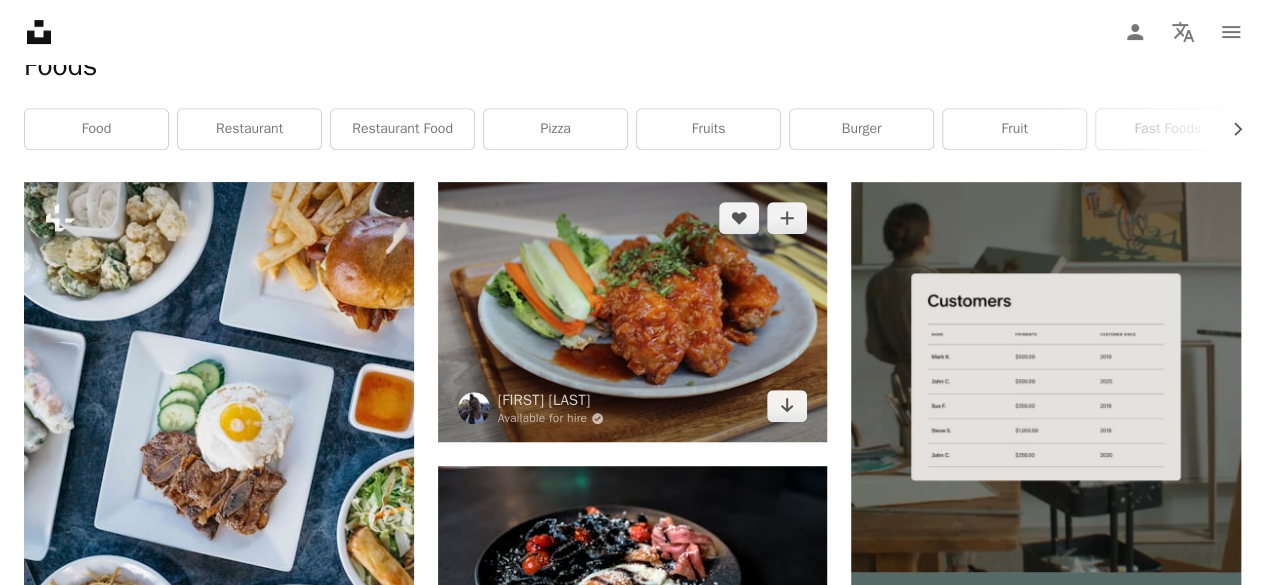 click at bounding box center (633, 312) 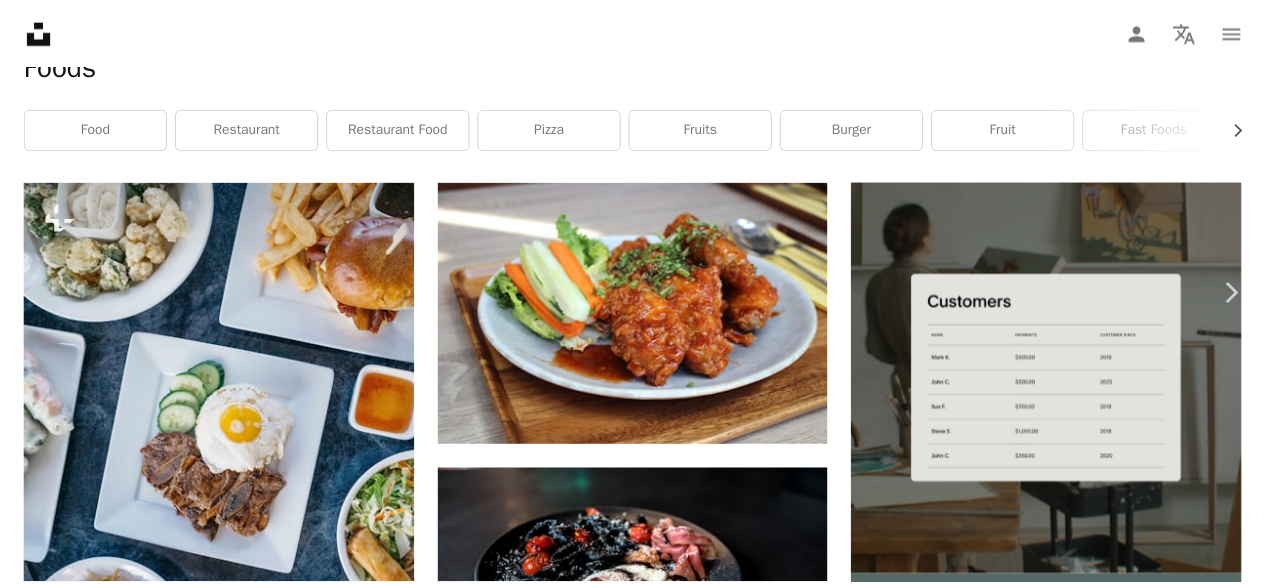 scroll, scrollTop: 167, scrollLeft: 0, axis: vertical 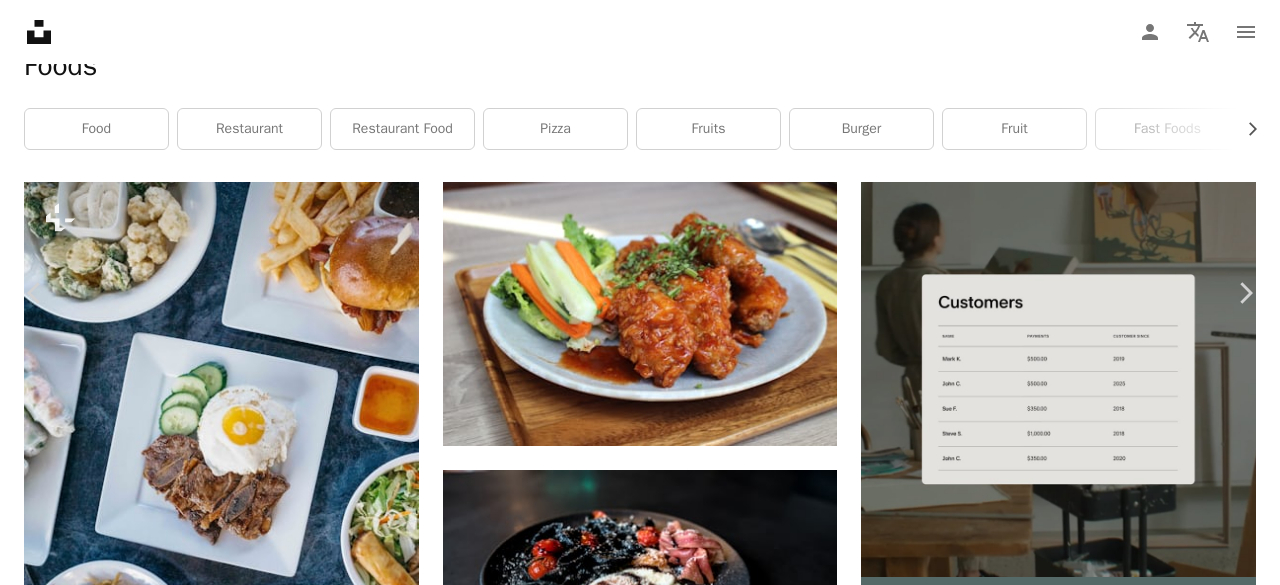 click on "An X shape" at bounding box center [20, 20] 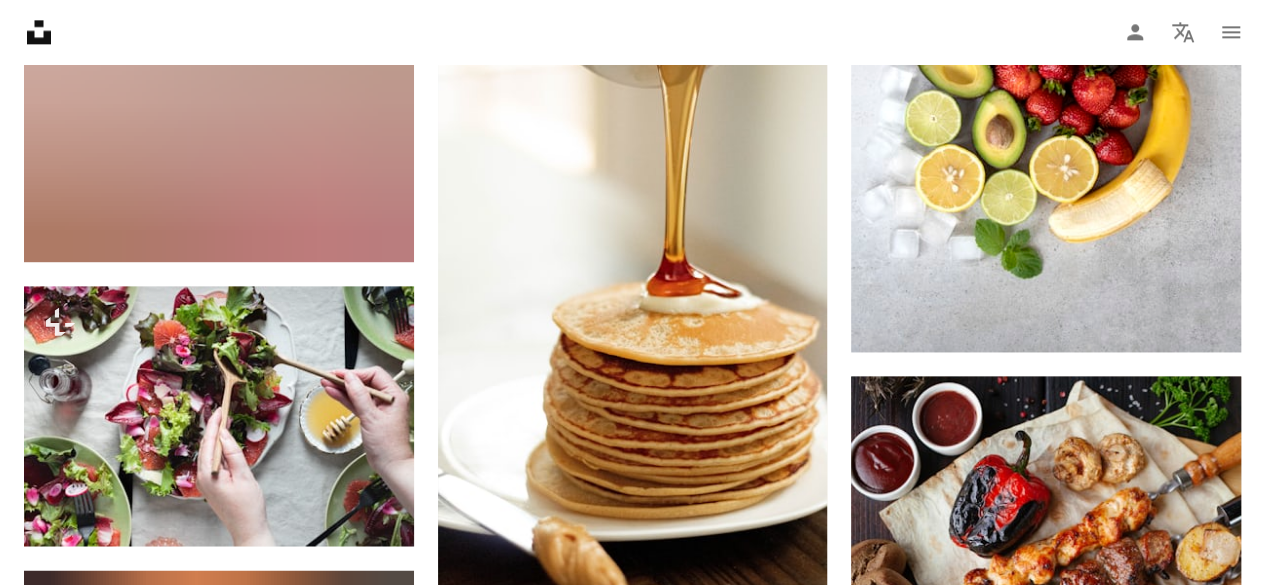 scroll, scrollTop: 1319, scrollLeft: 0, axis: vertical 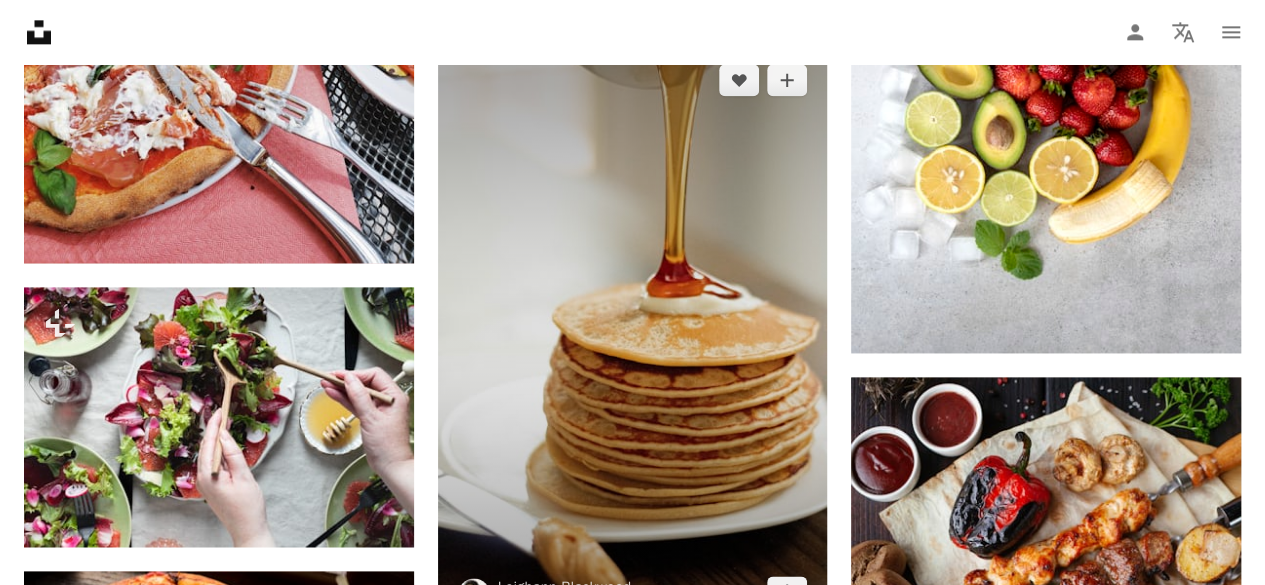 click at bounding box center (633, 336) 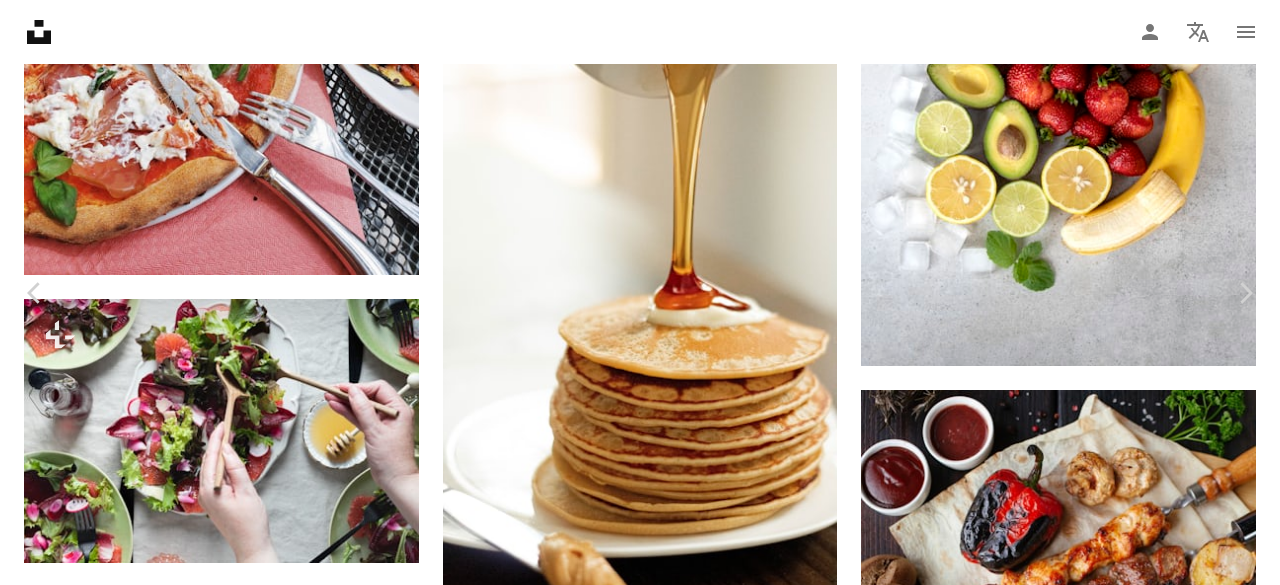 click on "An X shape" at bounding box center (20, 20) 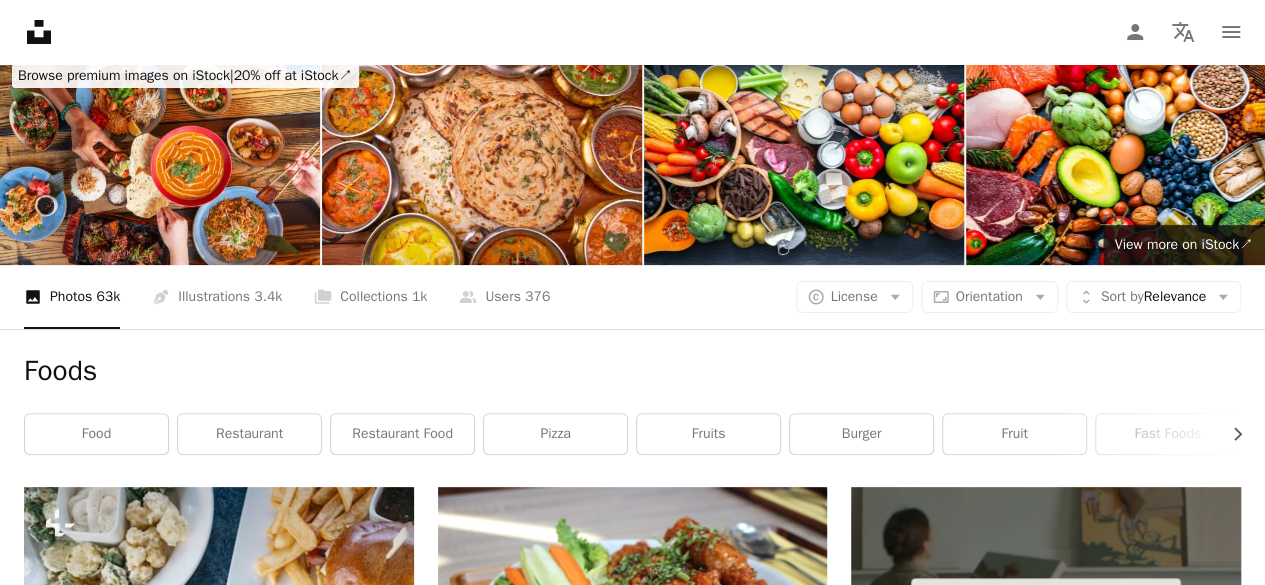 scroll, scrollTop: 0, scrollLeft: 0, axis: both 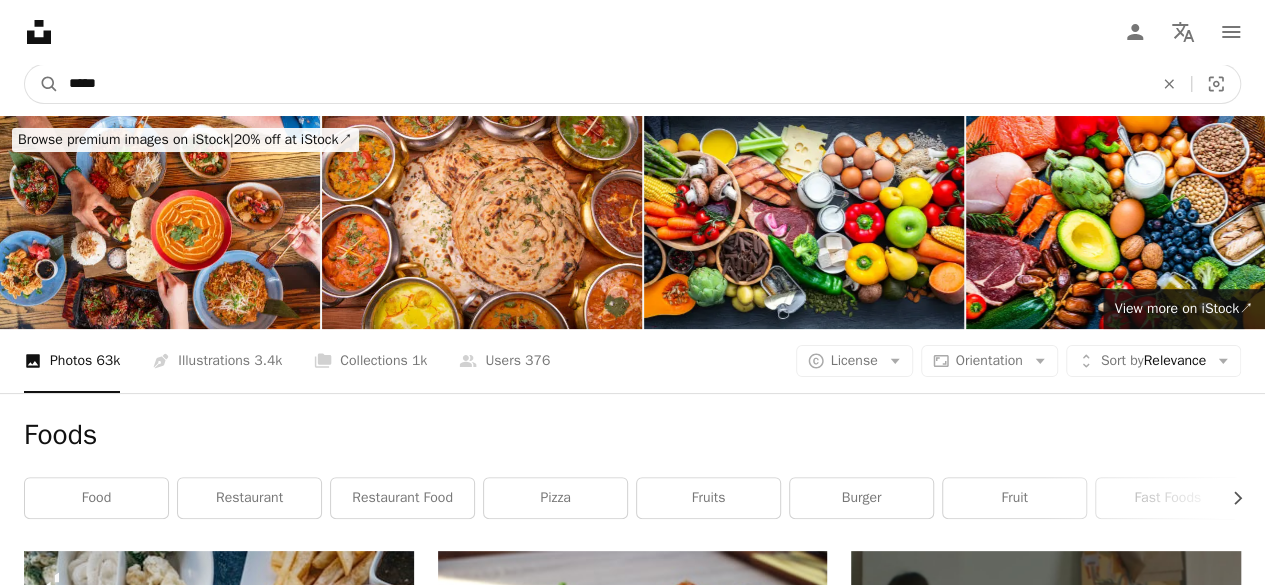 click on "*****" at bounding box center [603, 84] 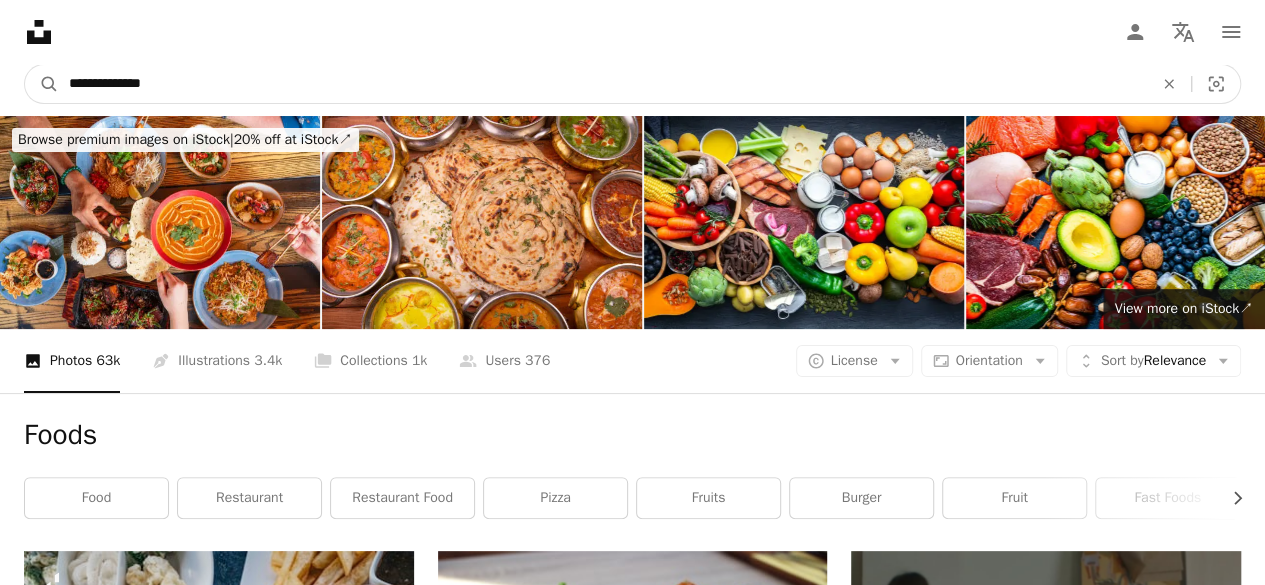 type on "**********" 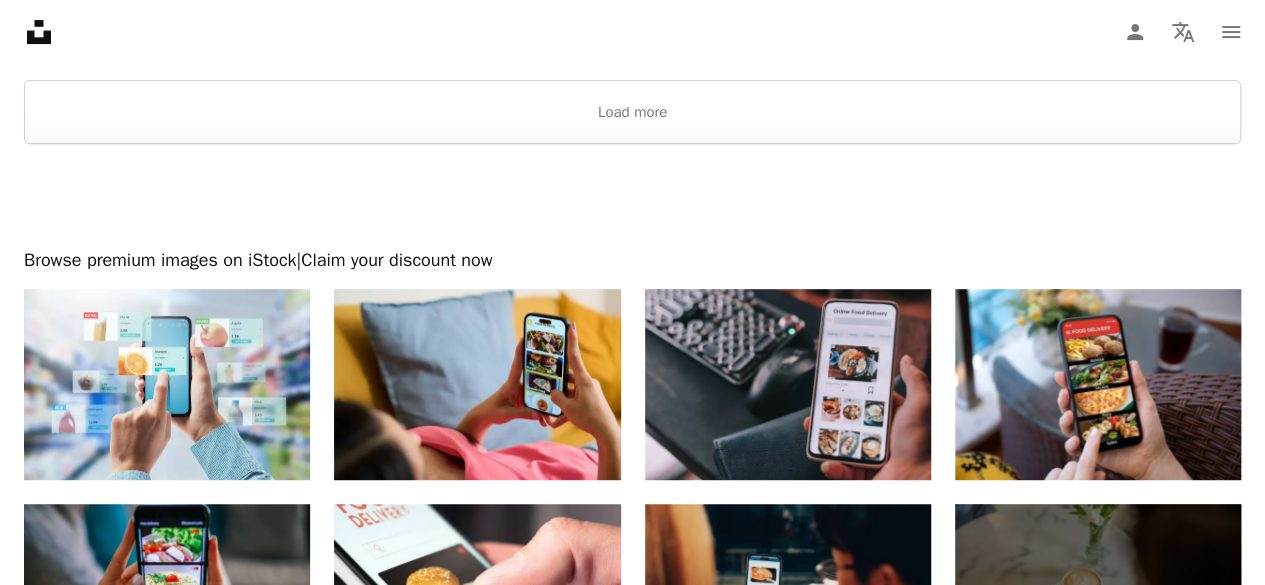 scroll, scrollTop: 4045, scrollLeft: 0, axis: vertical 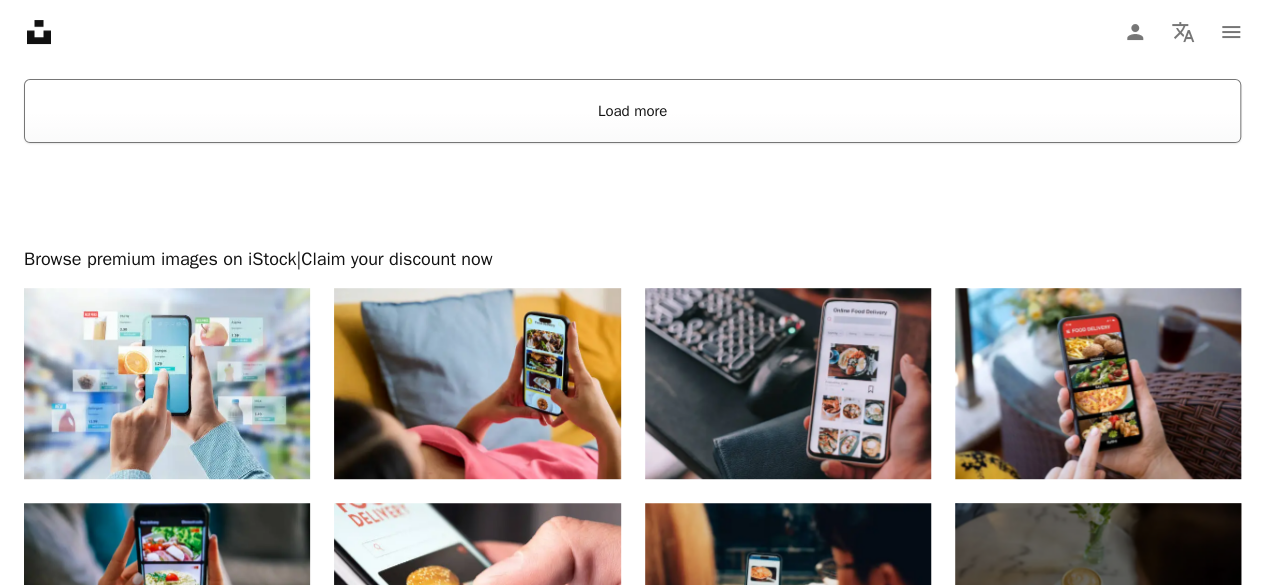 click on "Load more" at bounding box center [632, 111] 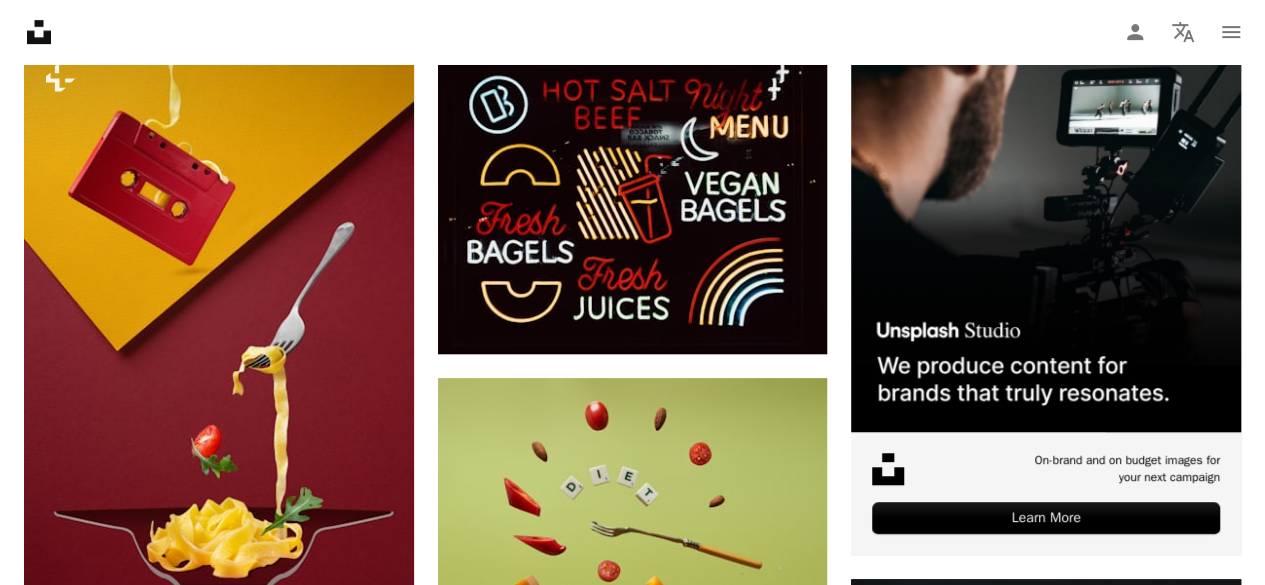 scroll, scrollTop: 0, scrollLeft: 0, axis: both 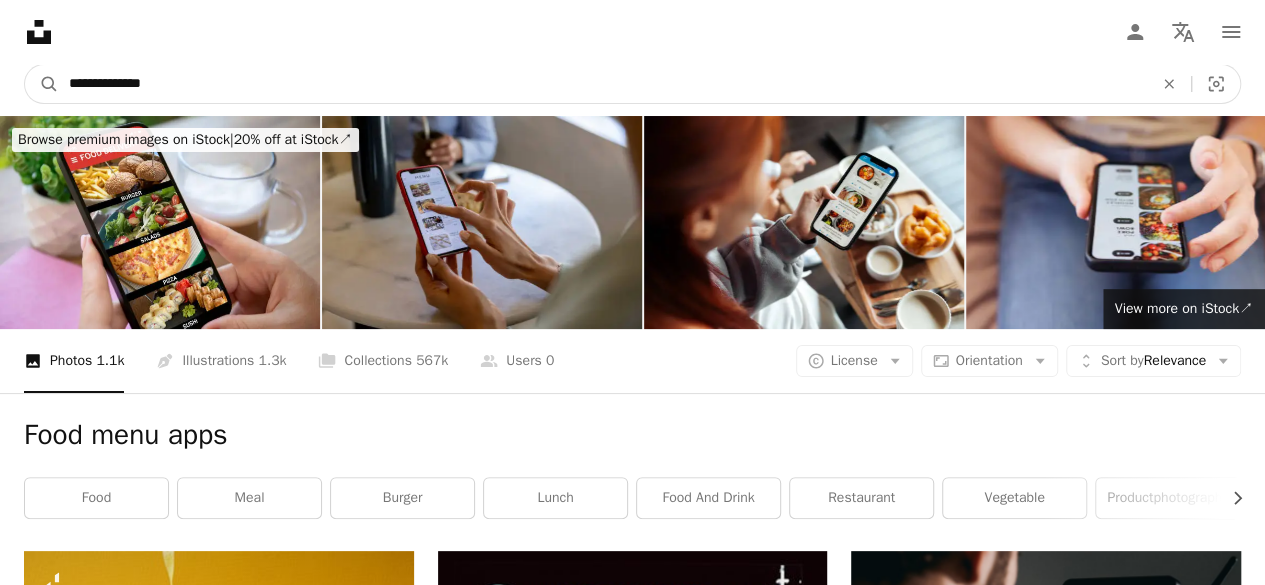 click on "**********" at bounding box center [603, 84] 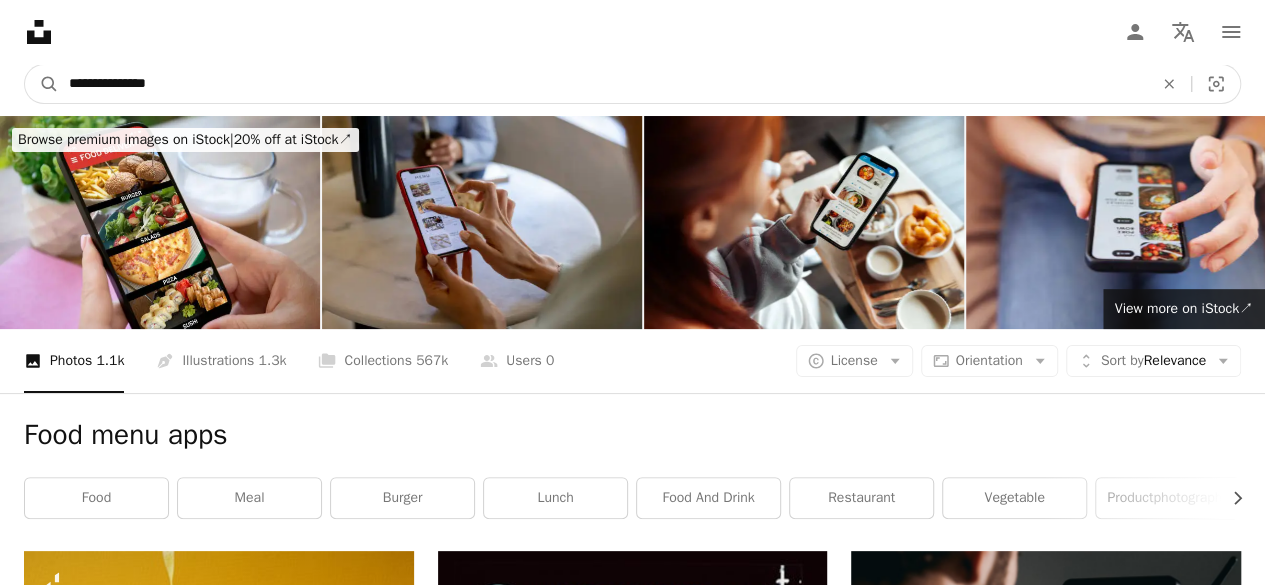 type on "**********" 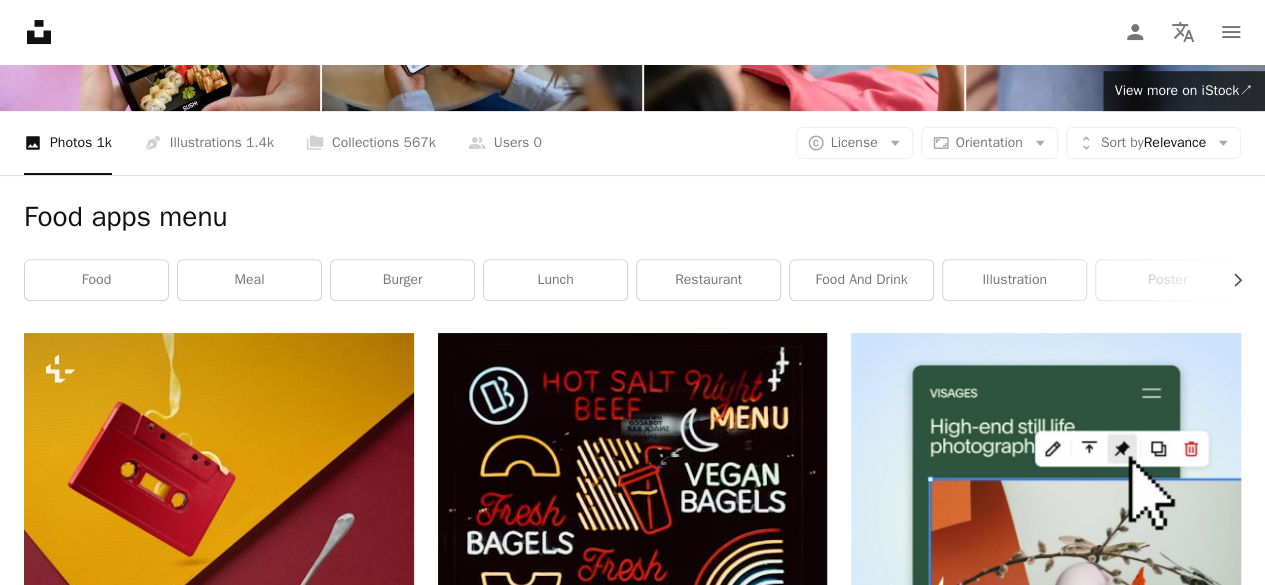 scroll, scrollTop: 0, scrollLeft: 0, axis: both 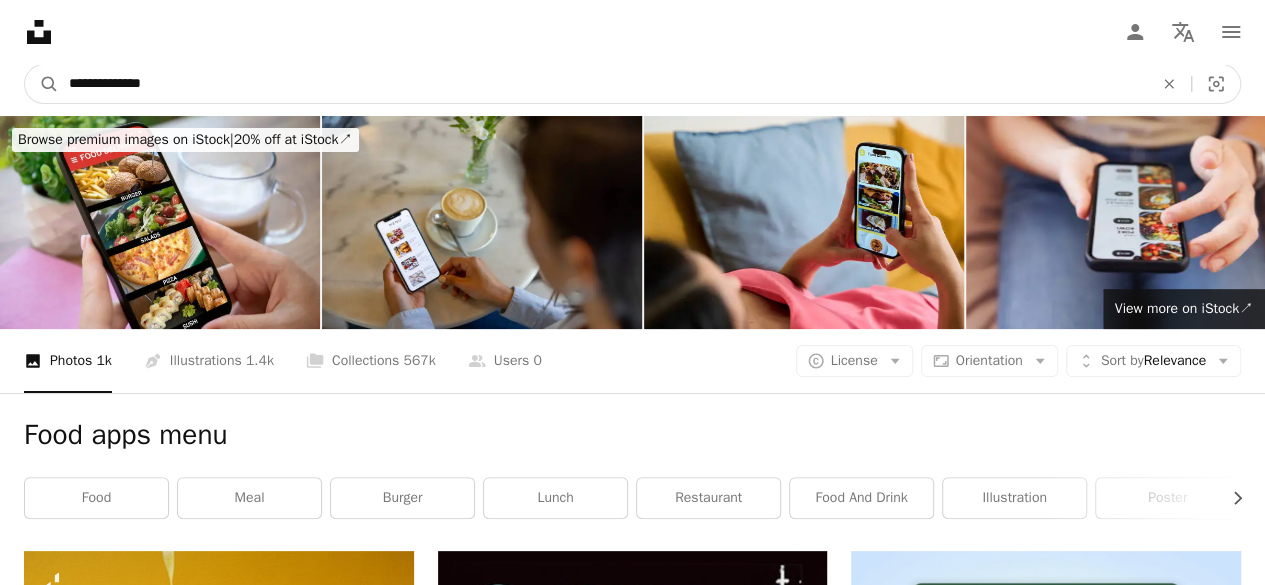 click on "**********" at bounding box center [603, 84] 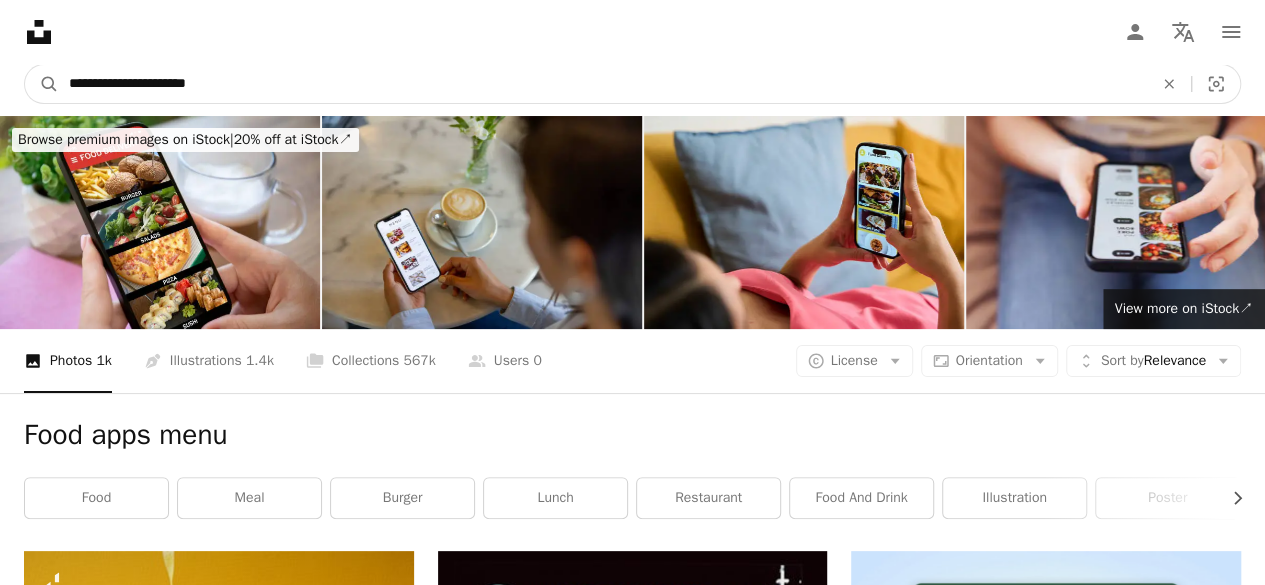 type on "**********" 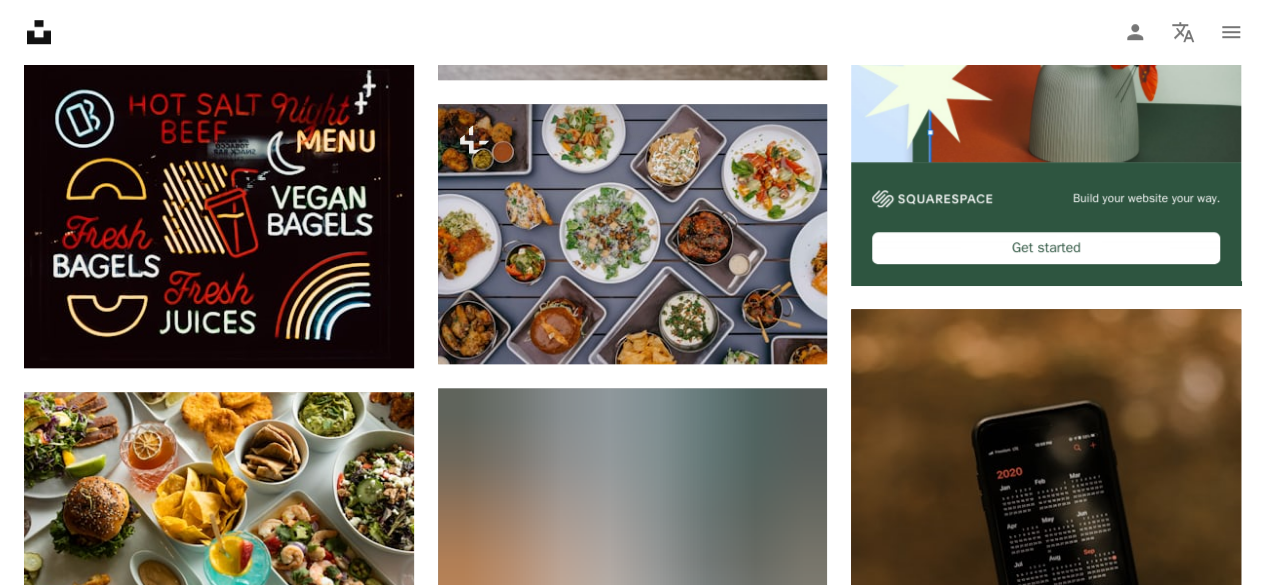 scroll, scrollTop: 0, scrollLeft: 0, axis: both 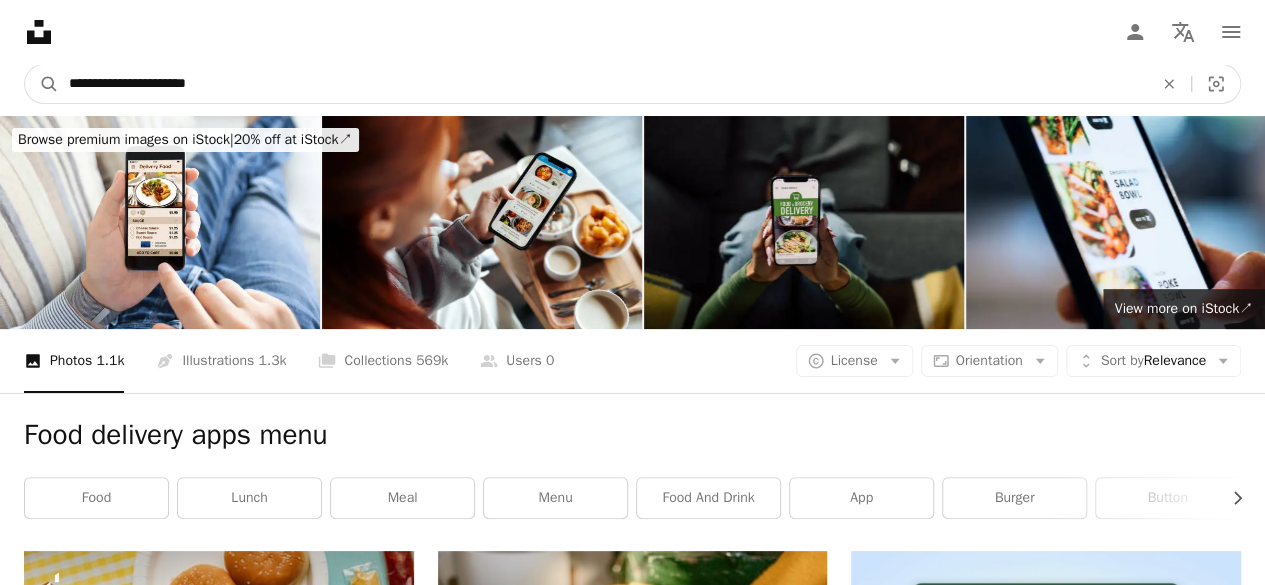 click on "**********" at bounding box center [603, 84] 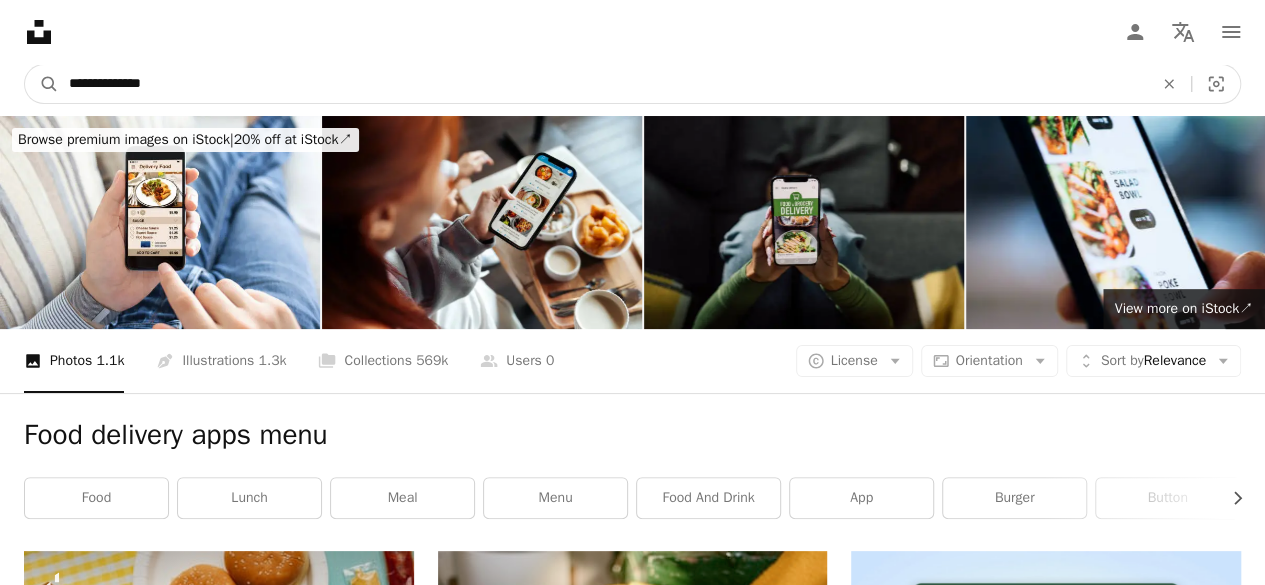 type on "**********" 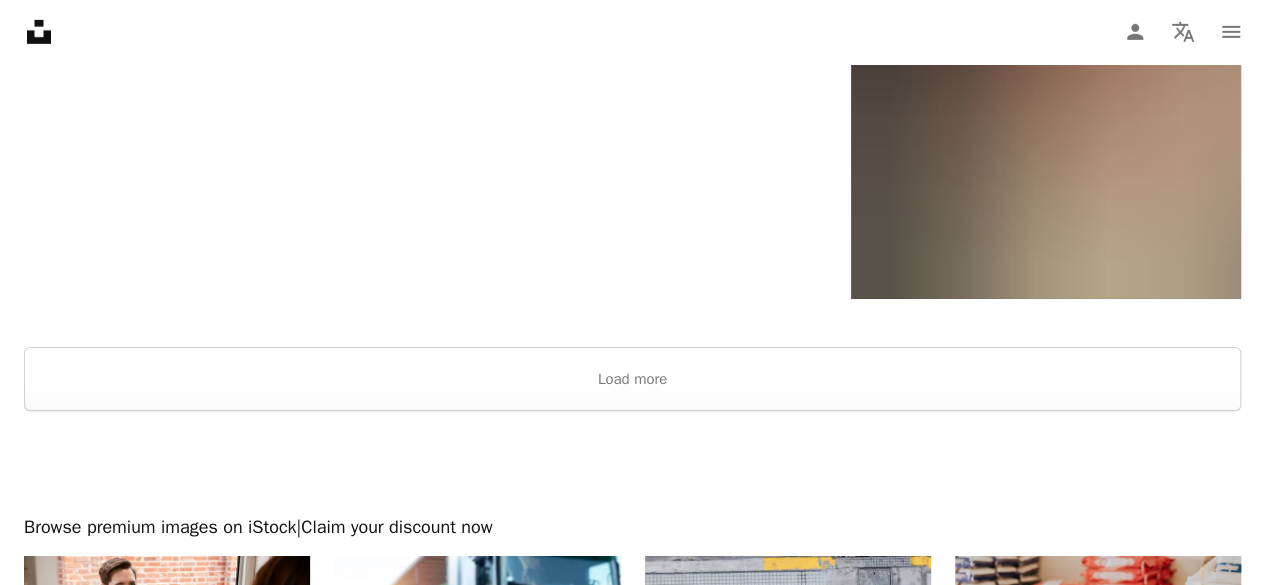 scroll, scrollTop: 3294, scrollLeft: 0, axis: vertical 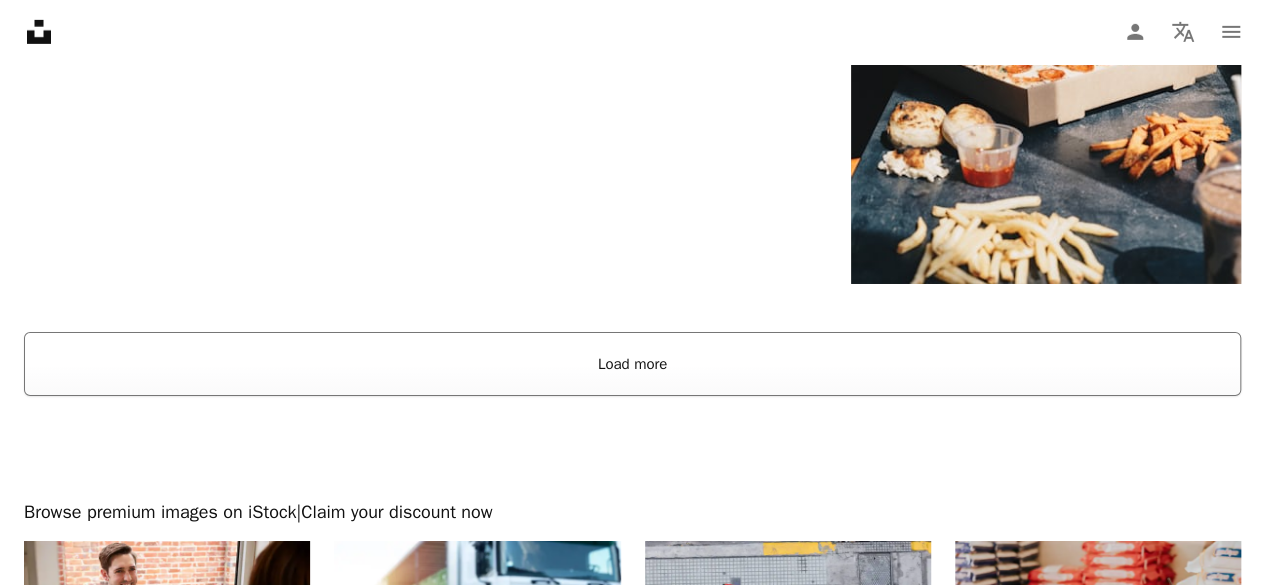 click on "Load more" at bounding box center (632, 364) 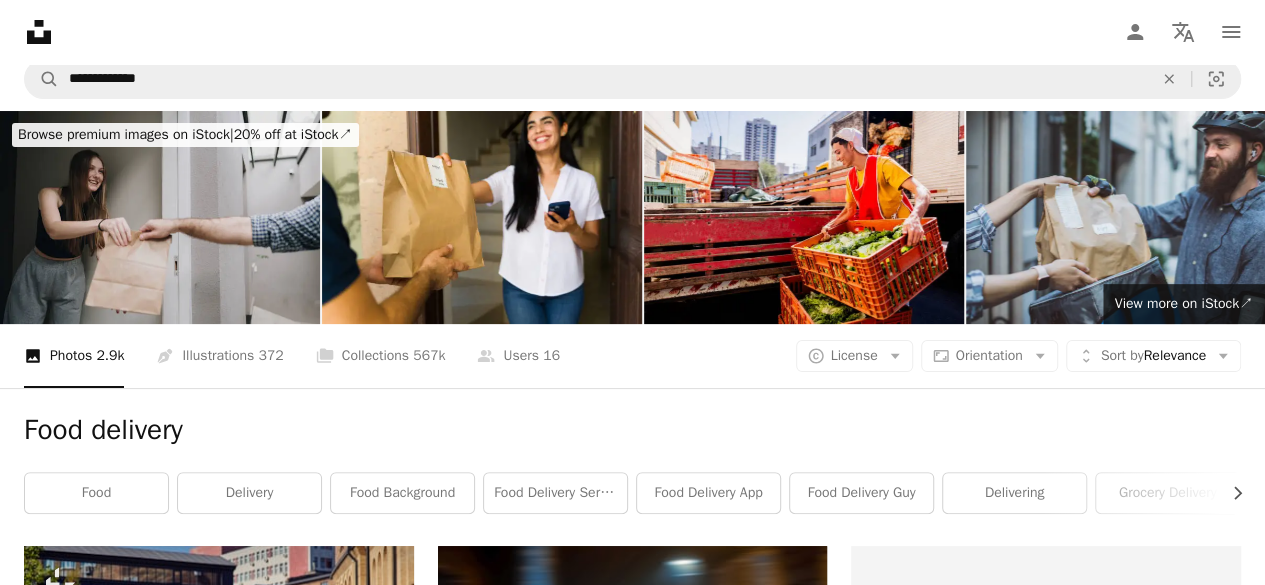 scroll, scrollTop: 4, scrollLeft: 0, axis: vertical 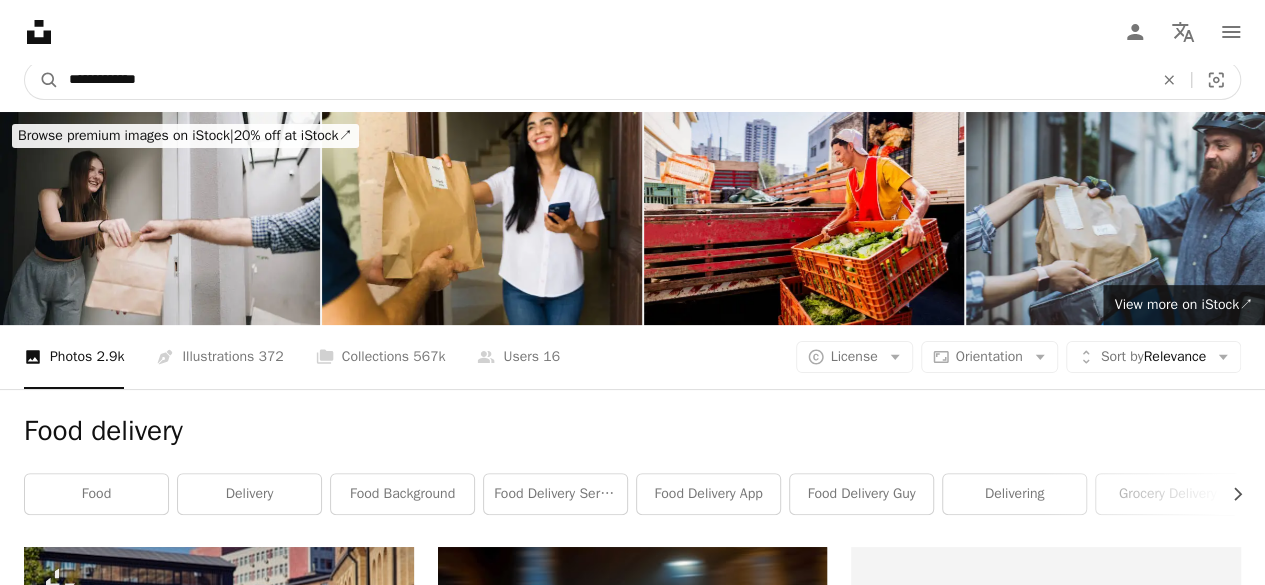 click on "**********" at bounding box center [603, 80] 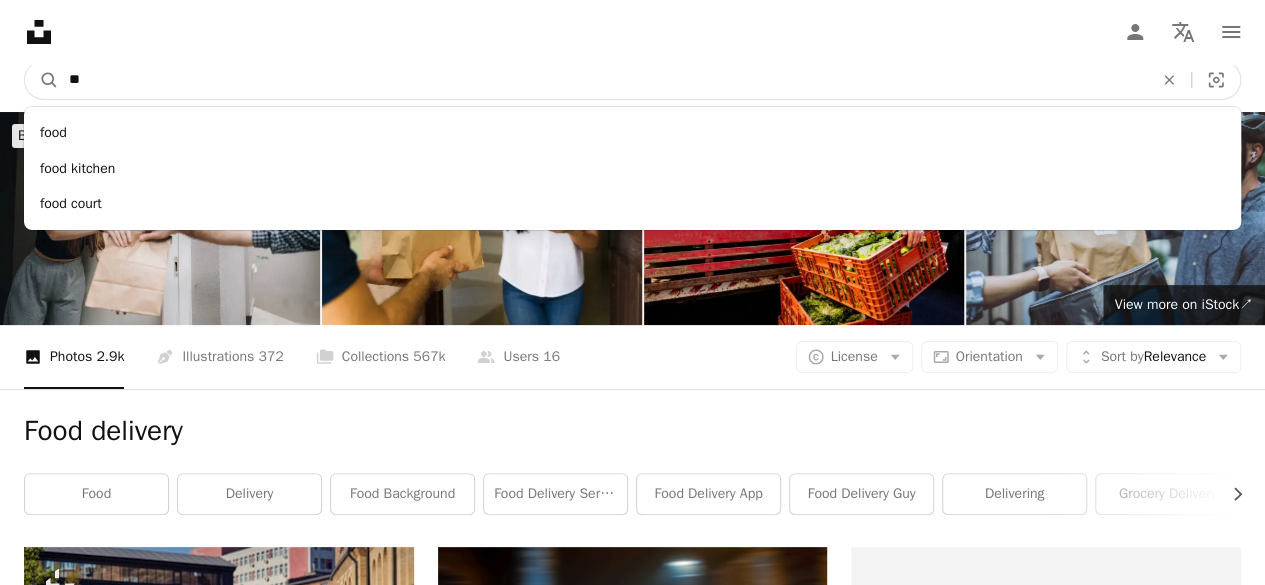 type on "*" 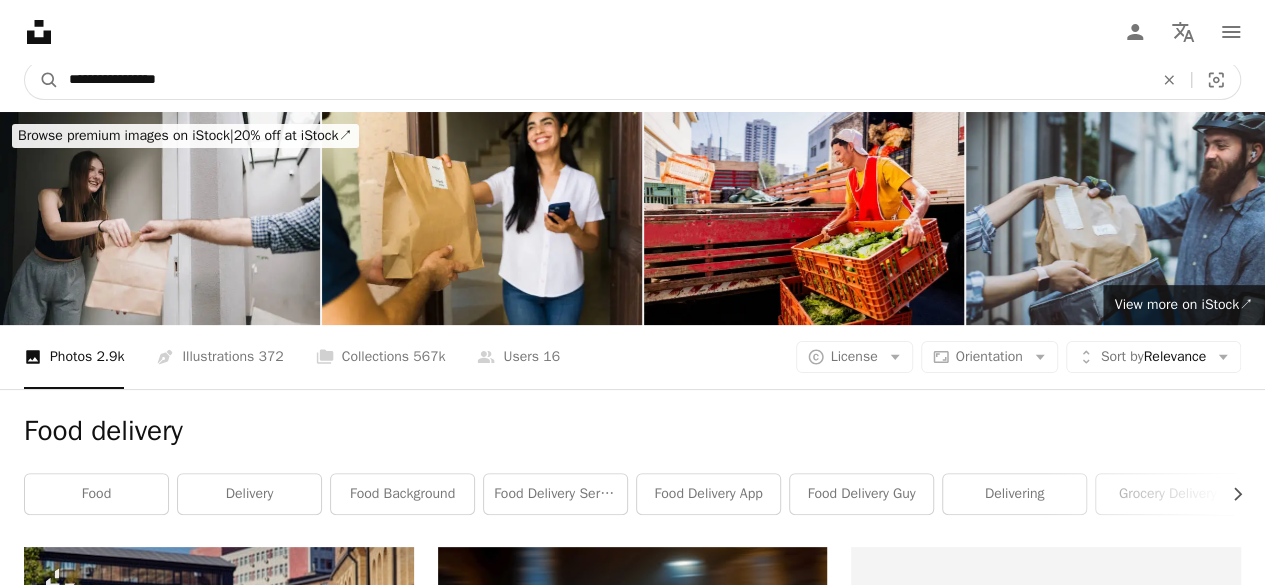 type on "**********" 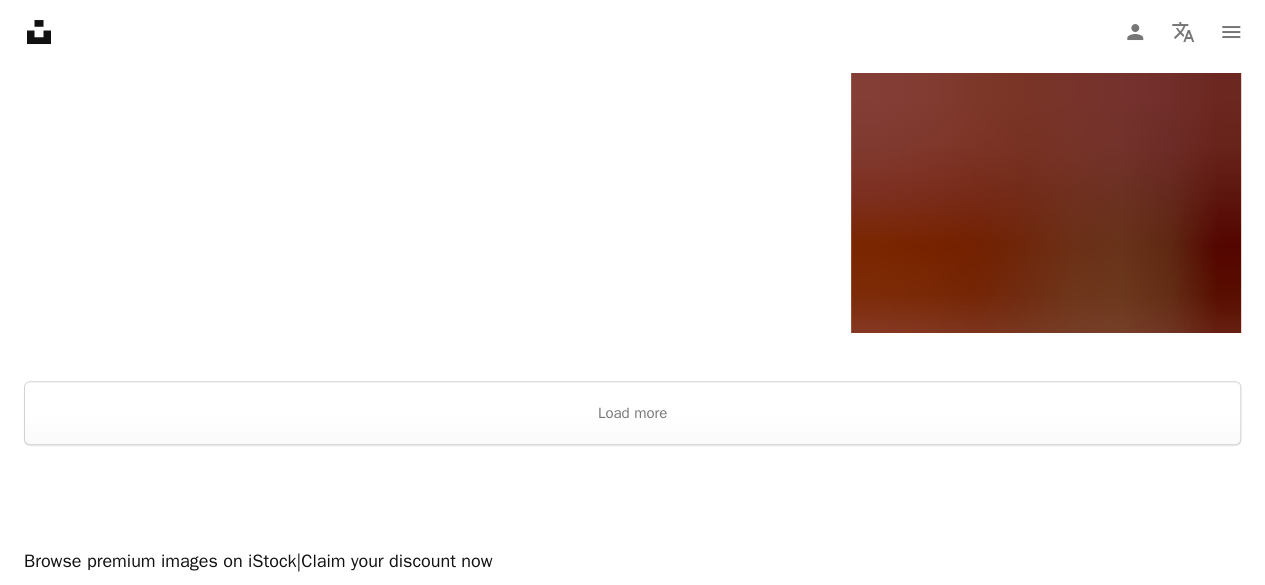 scroll, scrollTop: 3911, scrollLeft: 0, axis: vertical 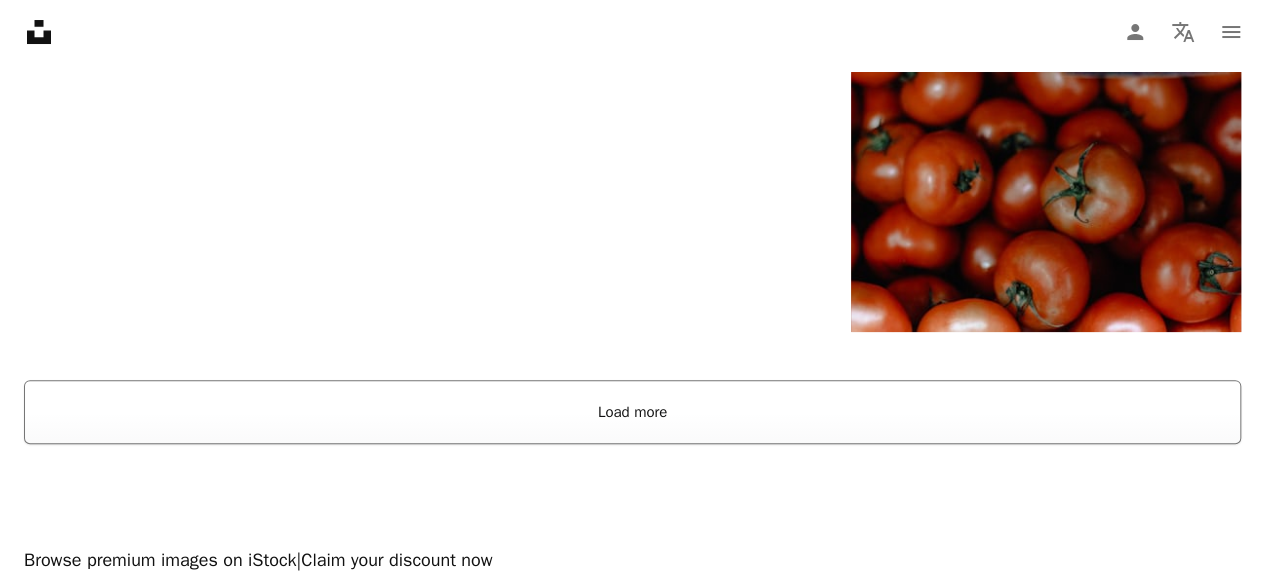 click on "Load more" at bounding box center (632, 412) 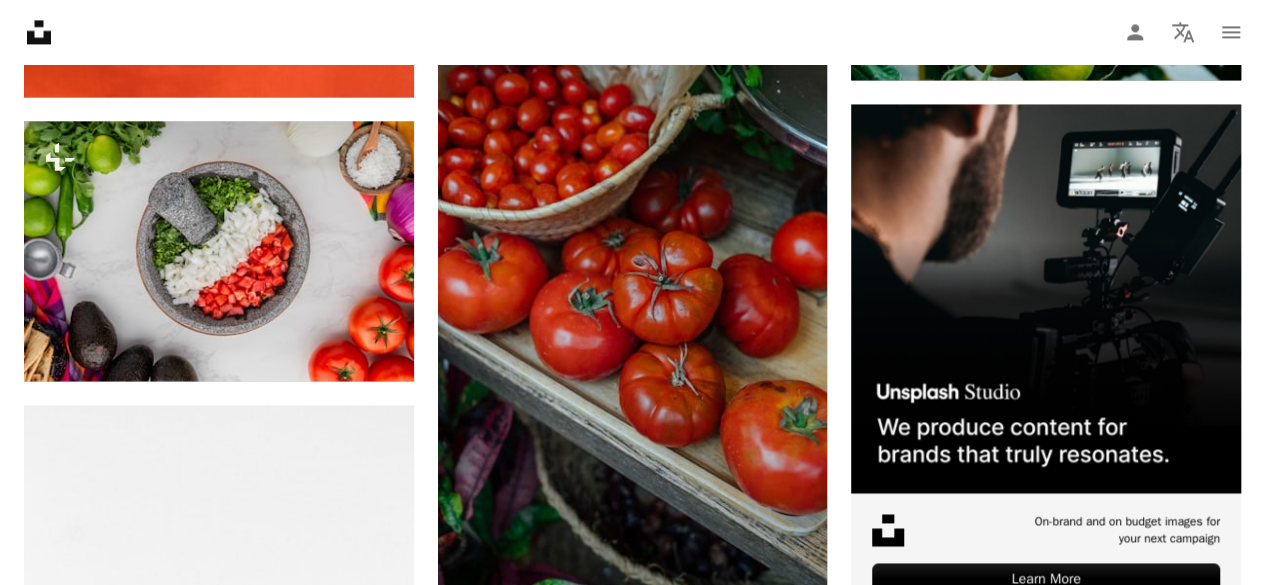 scroll, scrollTop: 9129, scrollLeft: 0, axis: vertical 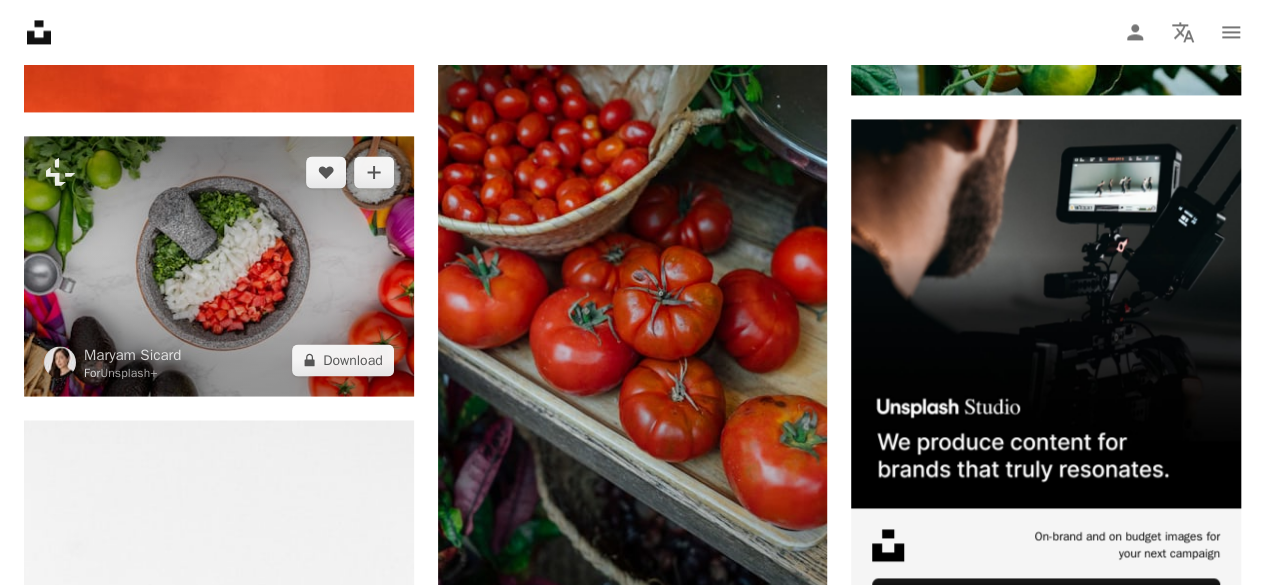 click at bounding box center [219, 266] 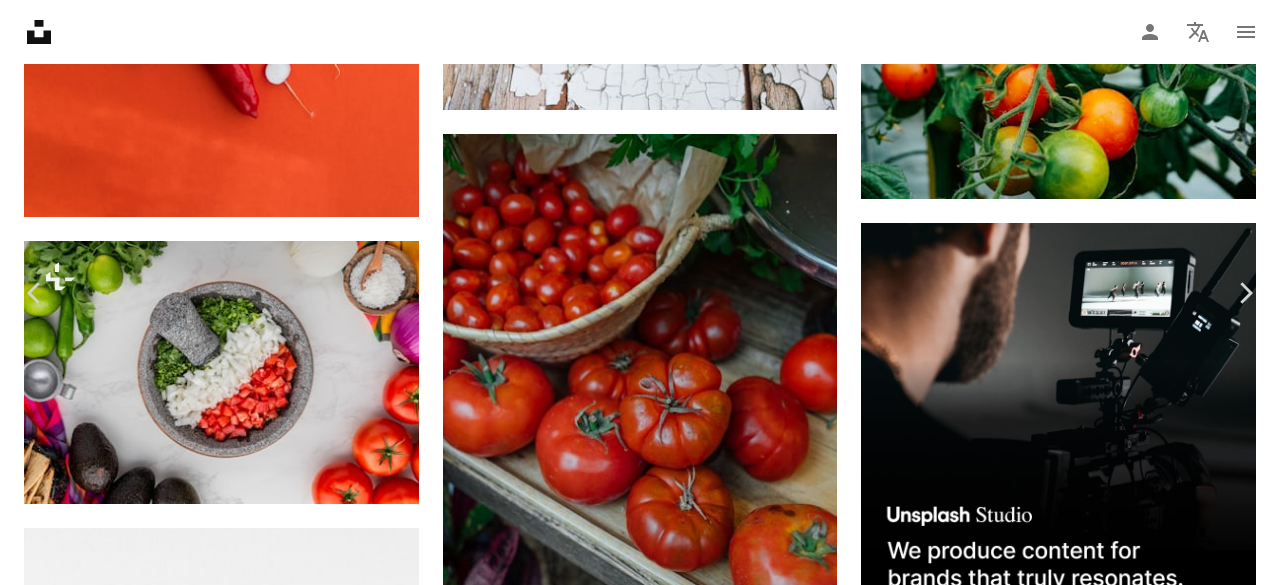 click on "An X shape" at bounding box center [20, 20] 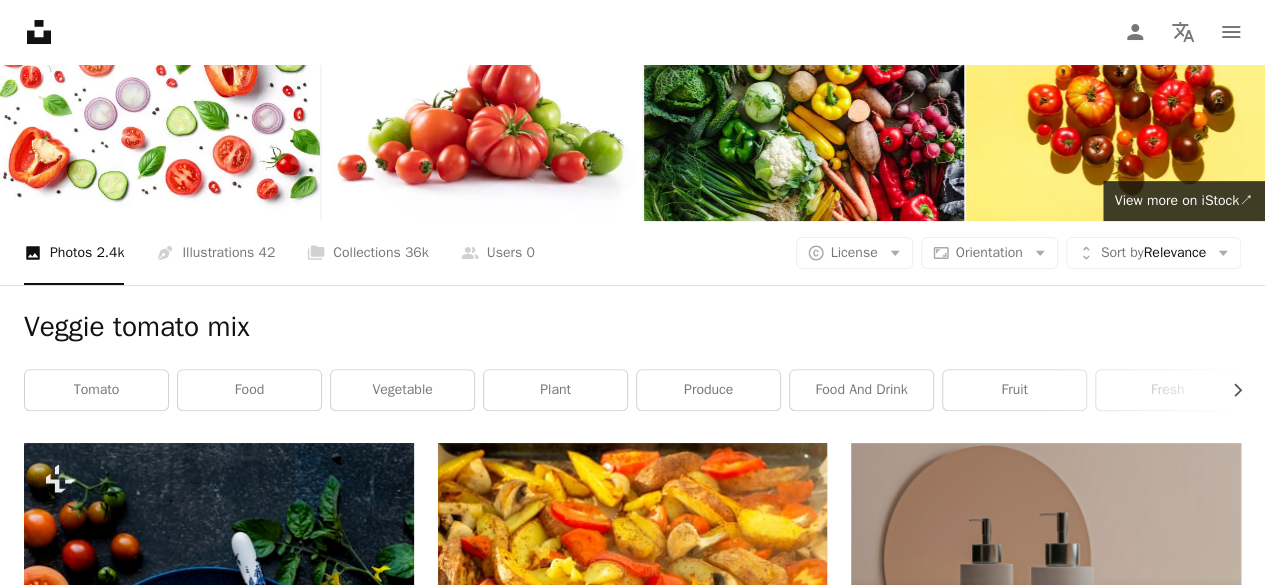 scroll, scrollTop: 0, scrollLeft: 0, axis: both 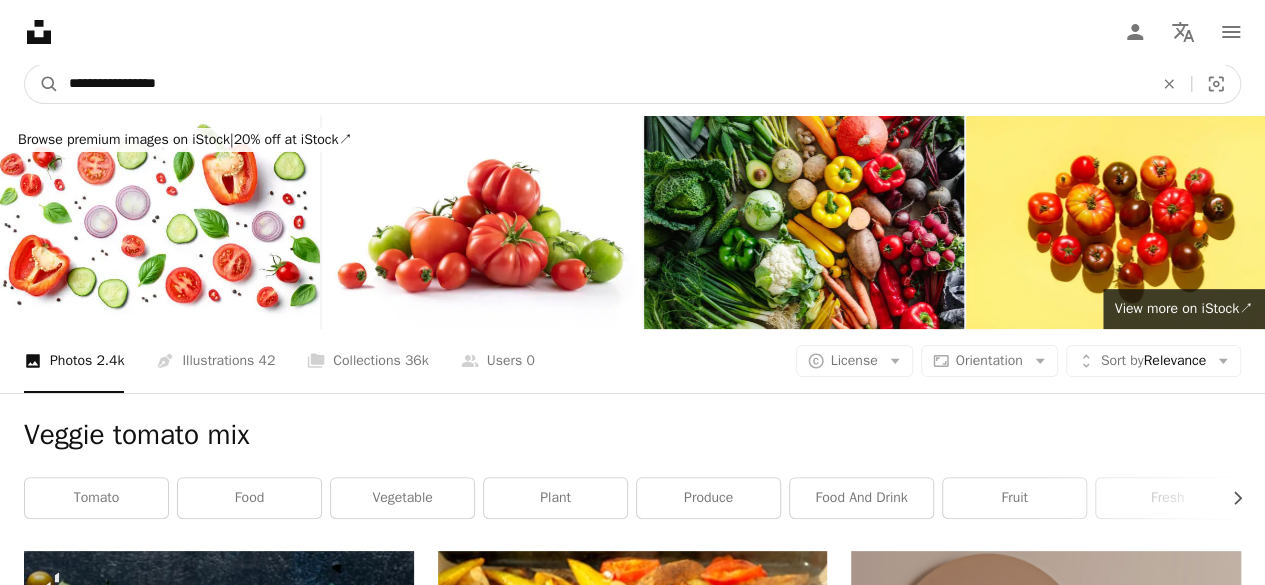 click on "**********" at bounding box center (603, 84) 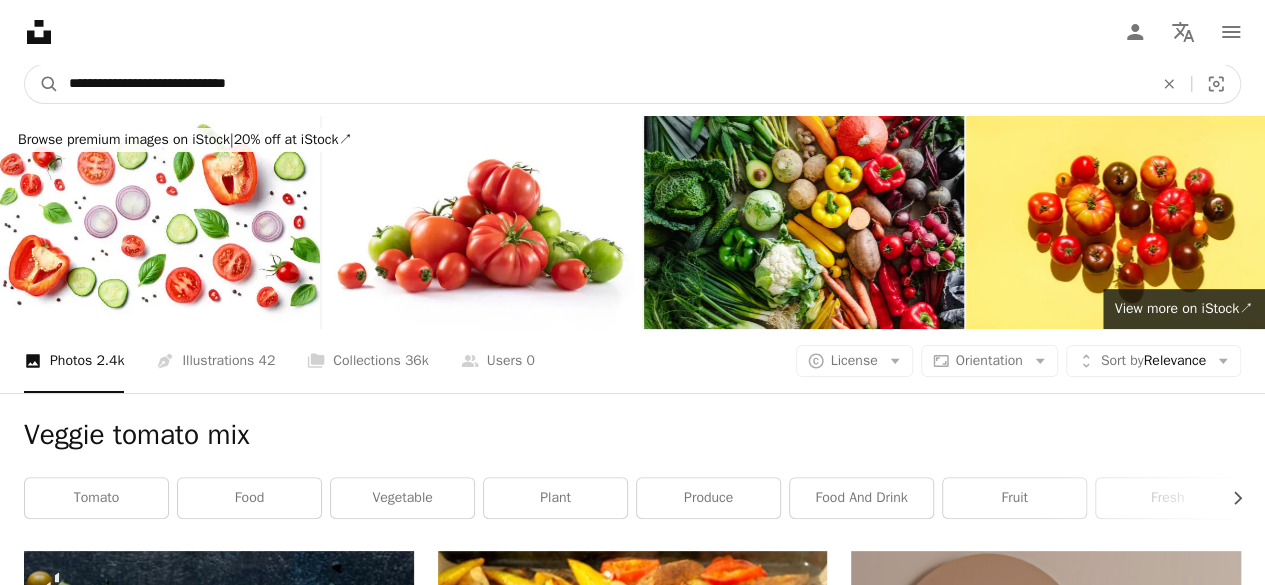 type on "**********" 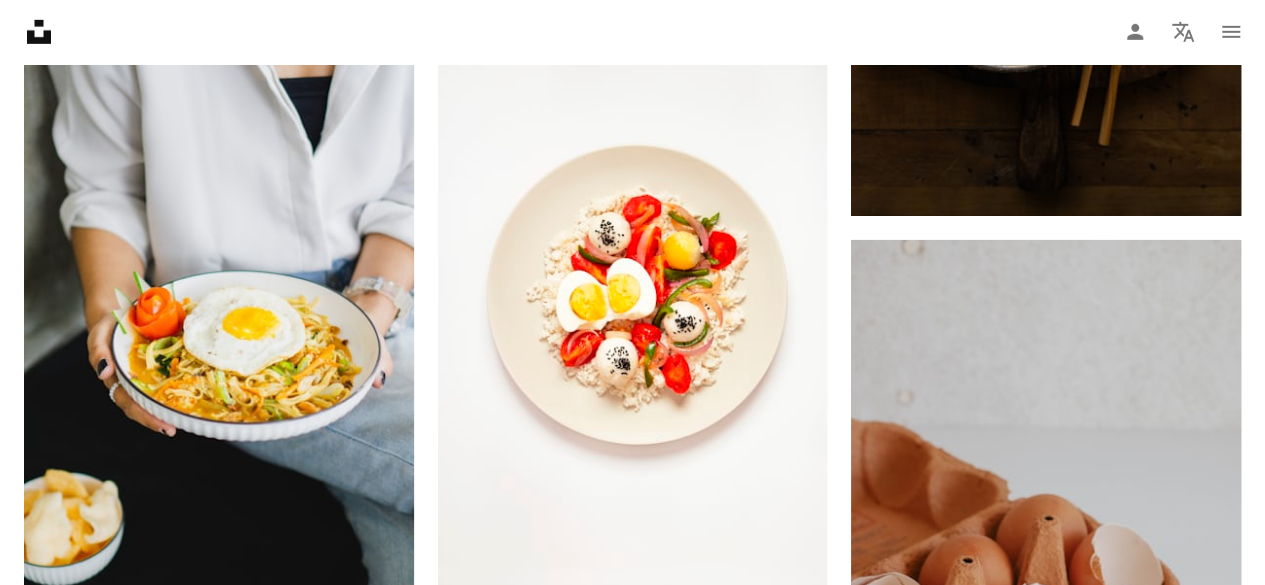 scroll, scrollTop: 3184, scrollLeft: 0, axis: vertical 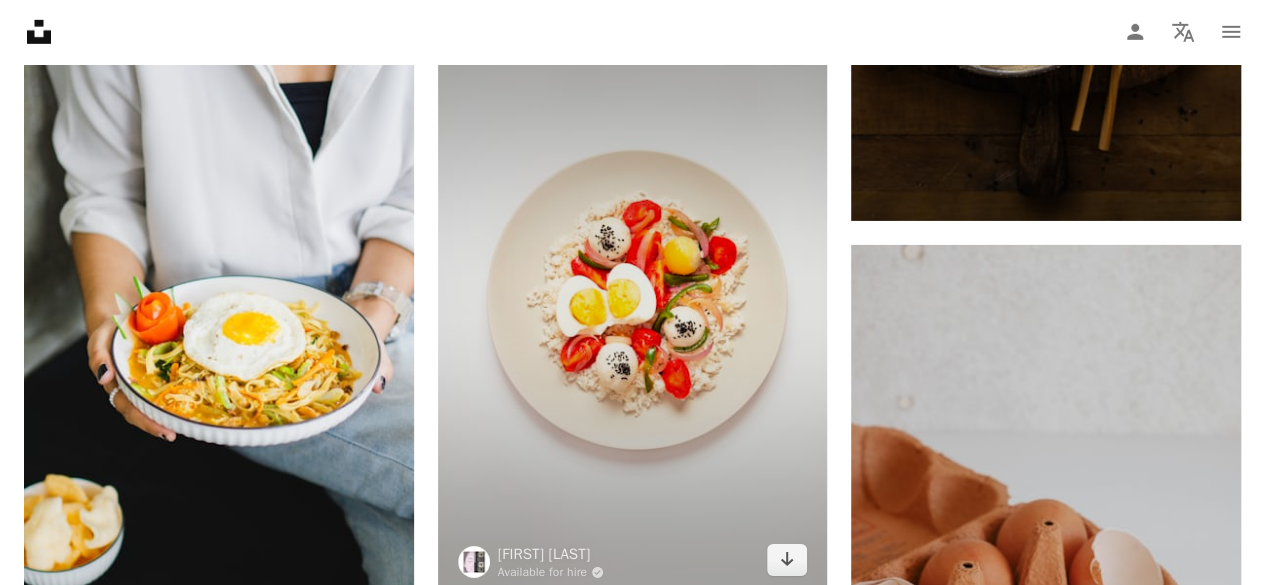 click at bounding box center (633, 304) 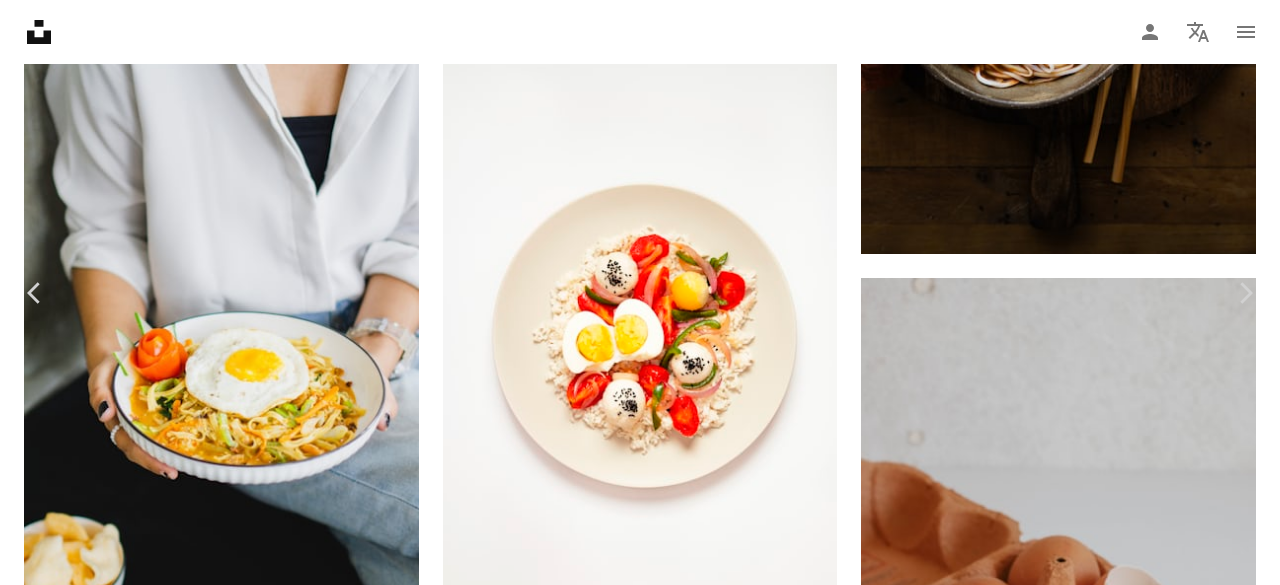 click on "An X shape" at bounding box center (20, 20) 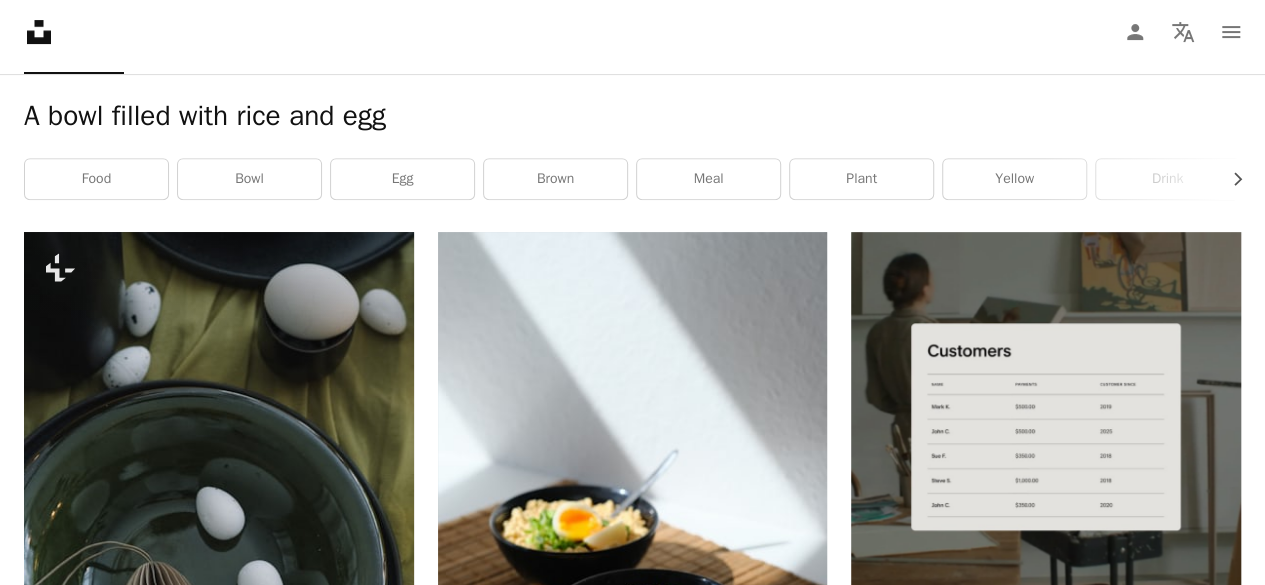 scroll, scrollTop: 0, scrollLeft: 0, axis: both 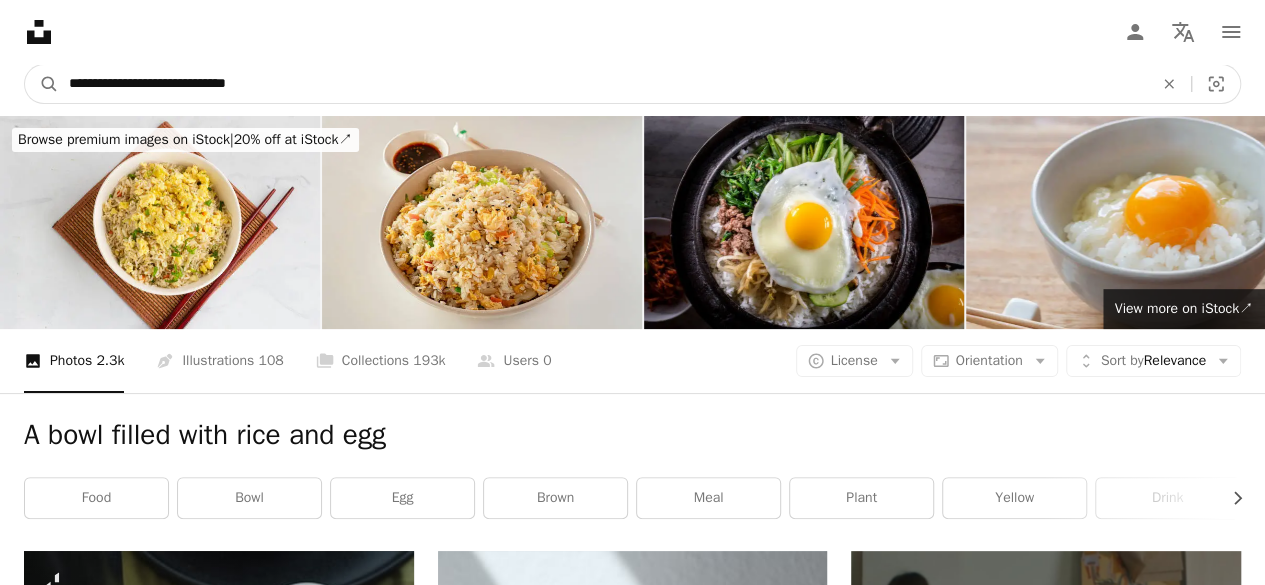 click on "**********" at bounding box center [603, 84] 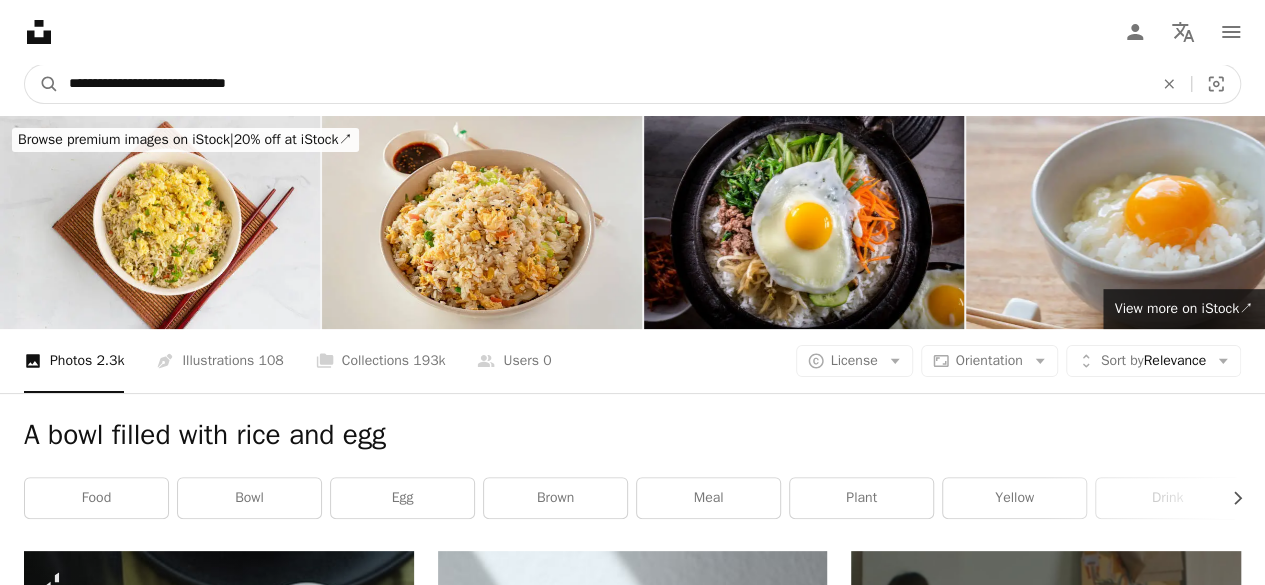 type on "**********" 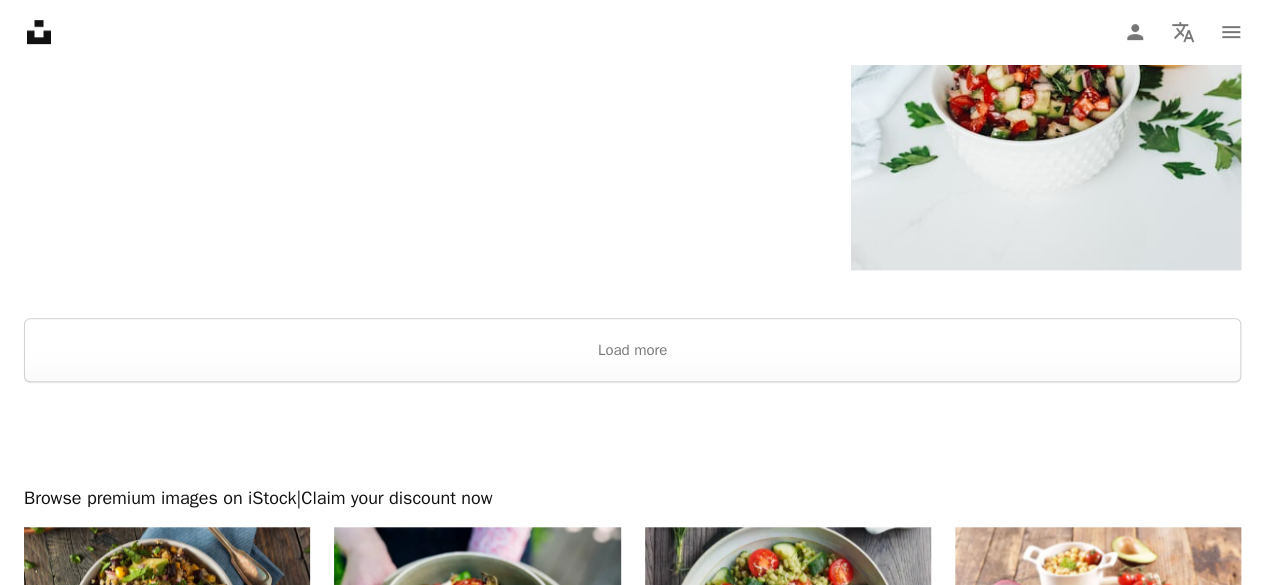 scroll, scrollTop: 4351, scrollLeft: 0, axis: vertical 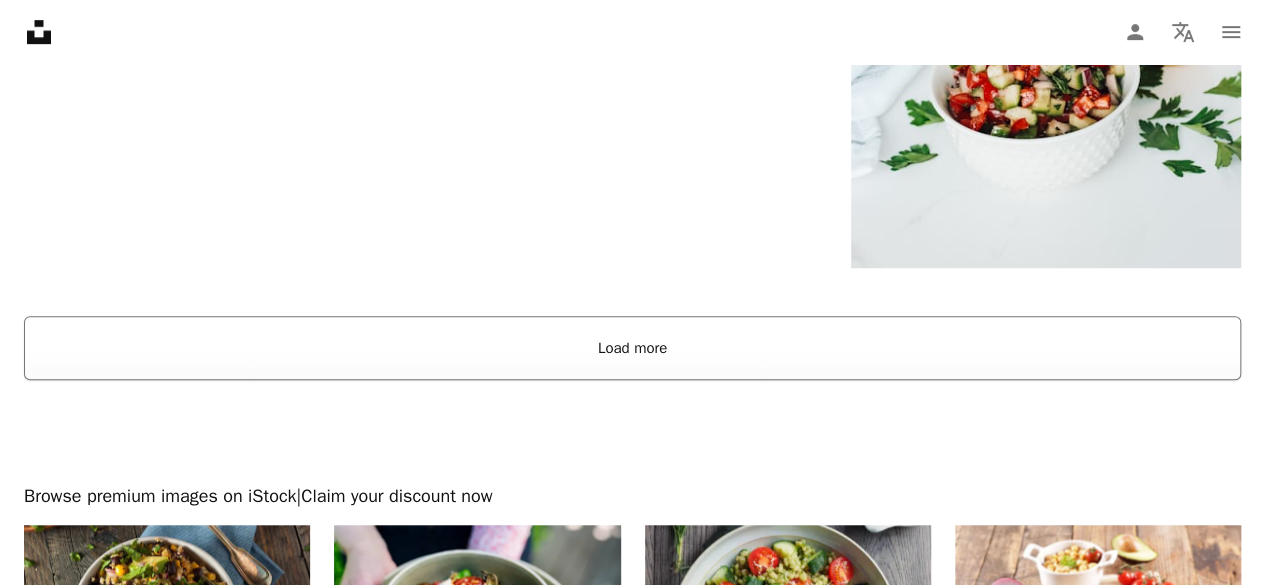 click on "Load more" at bounding box center [632, 348] 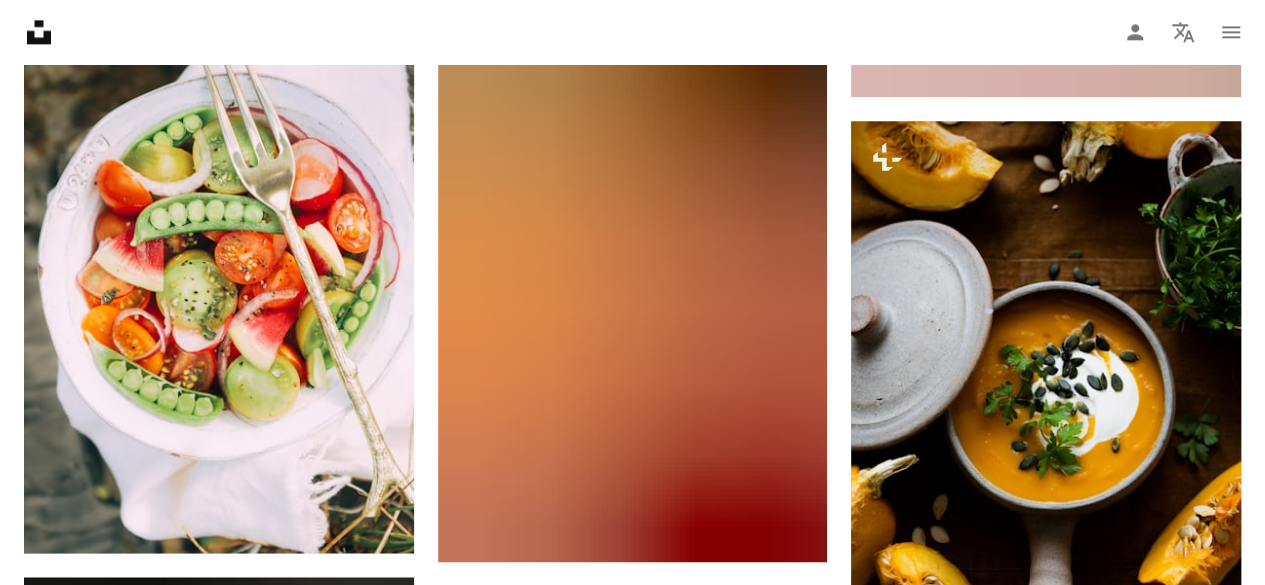 scroll, scrollTop: 12706, scrollLeft: 0, axis: vertical 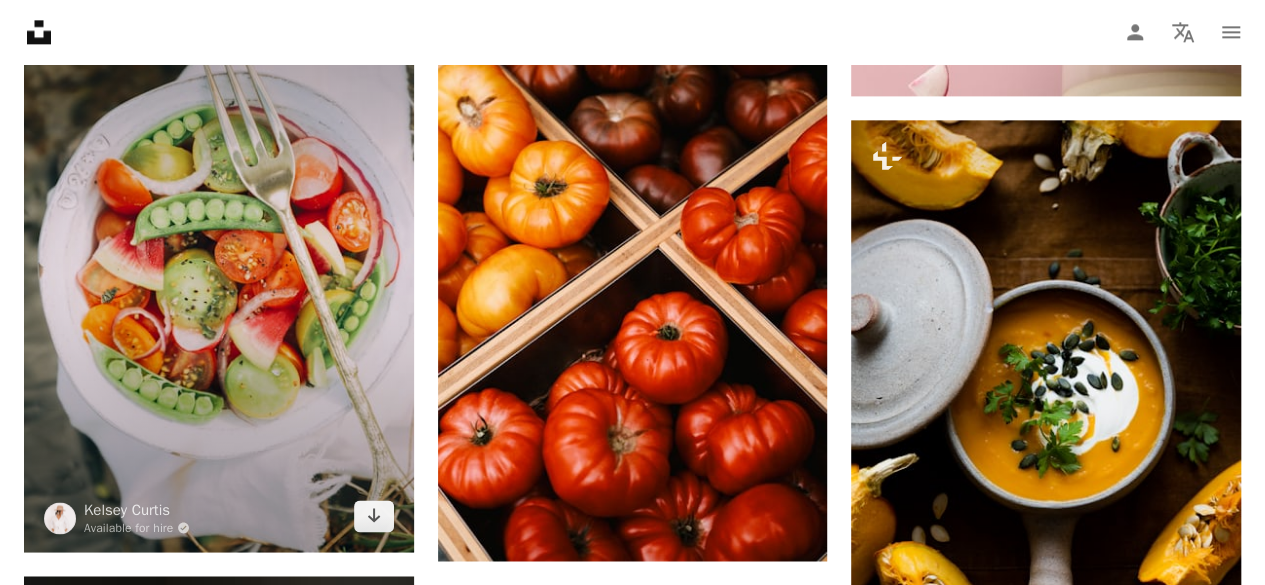 click at bounding box center [219, 259] 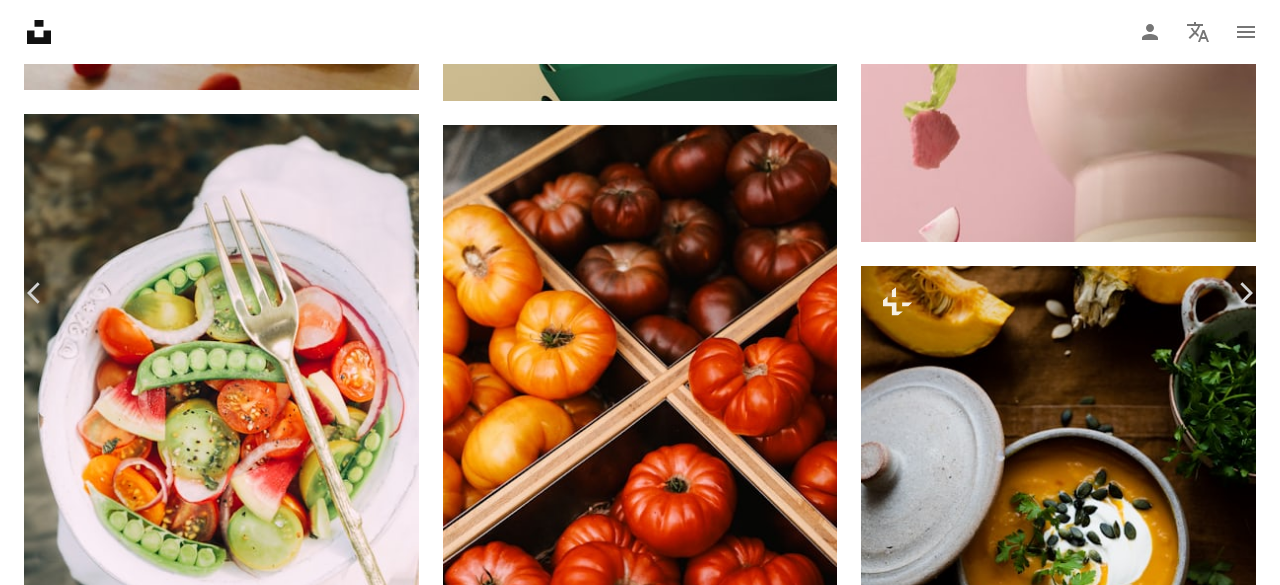 click on "An X shape" at bounding box center [20, 20] 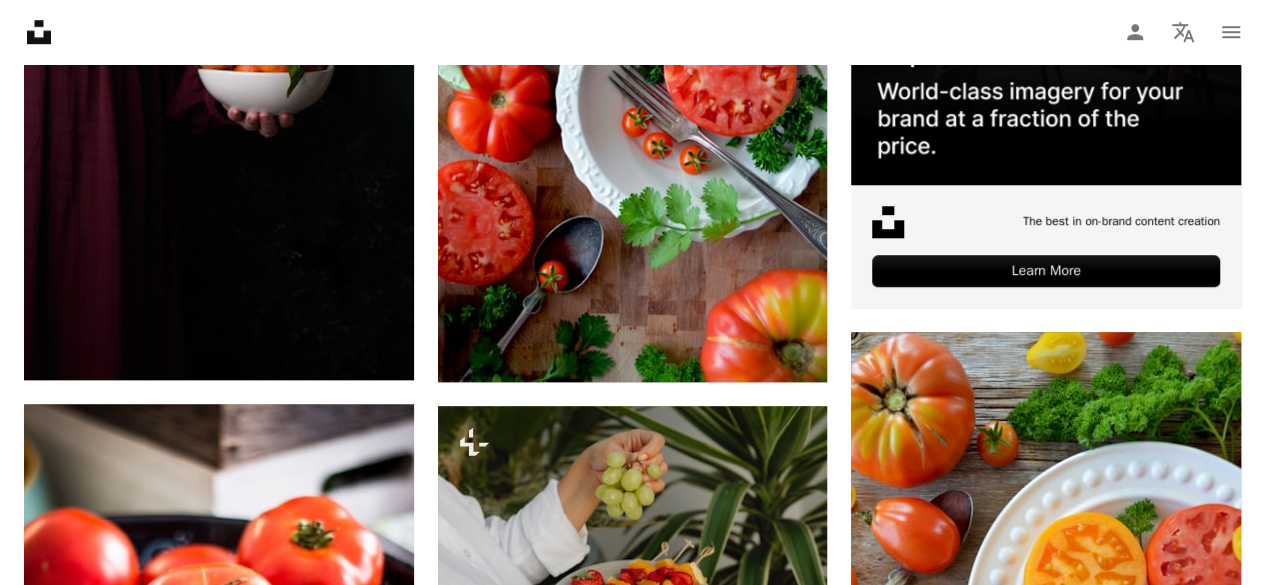 scroll, scrollTop: 0, scrollLeft: 0, axis: both 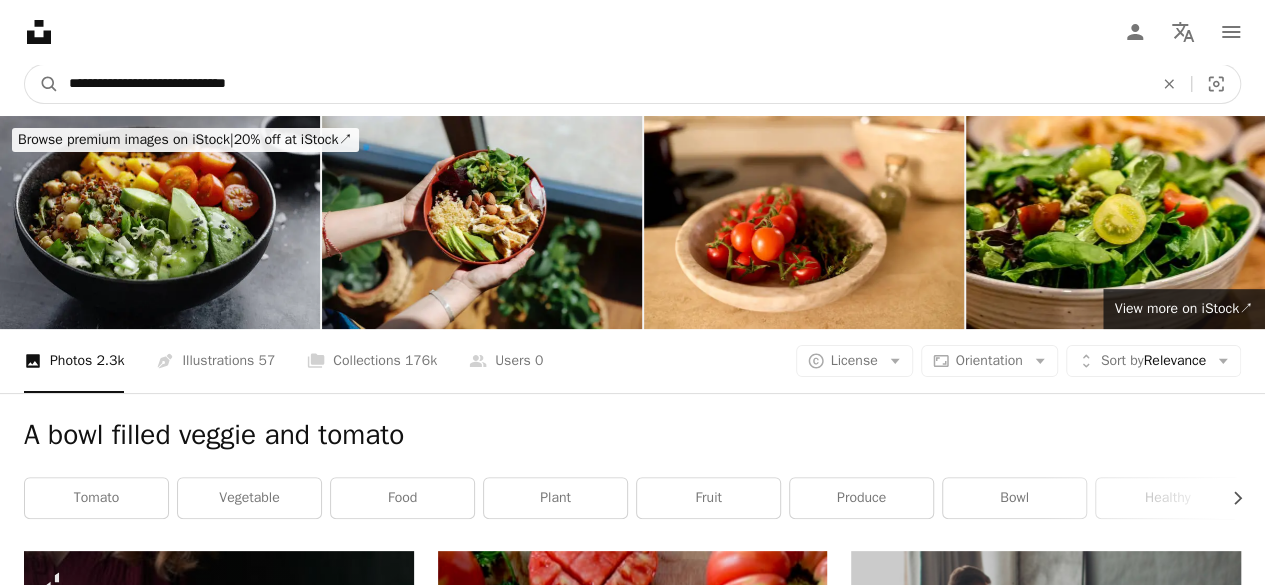 click on "**********" at bounding box center [603, 84] 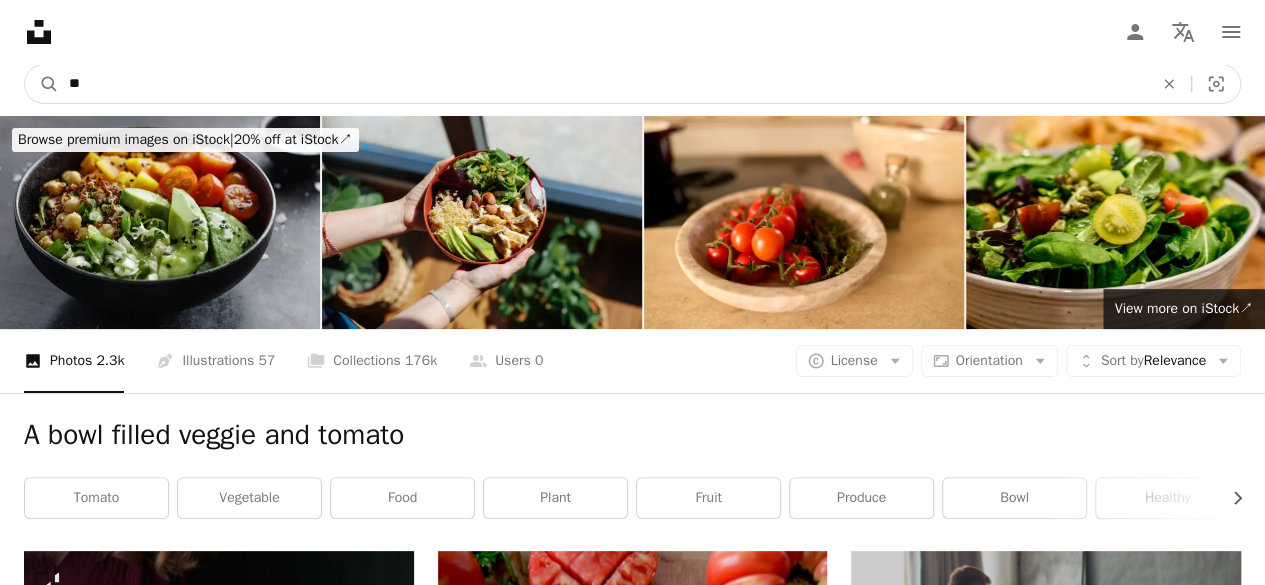 type on "*" 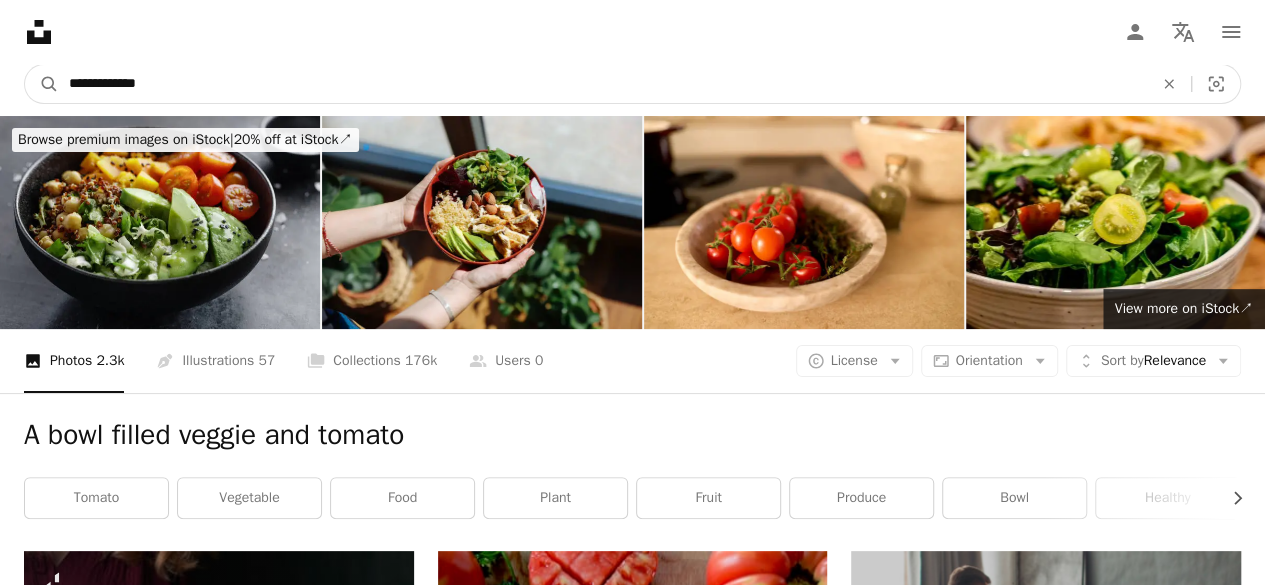 type on "**********" 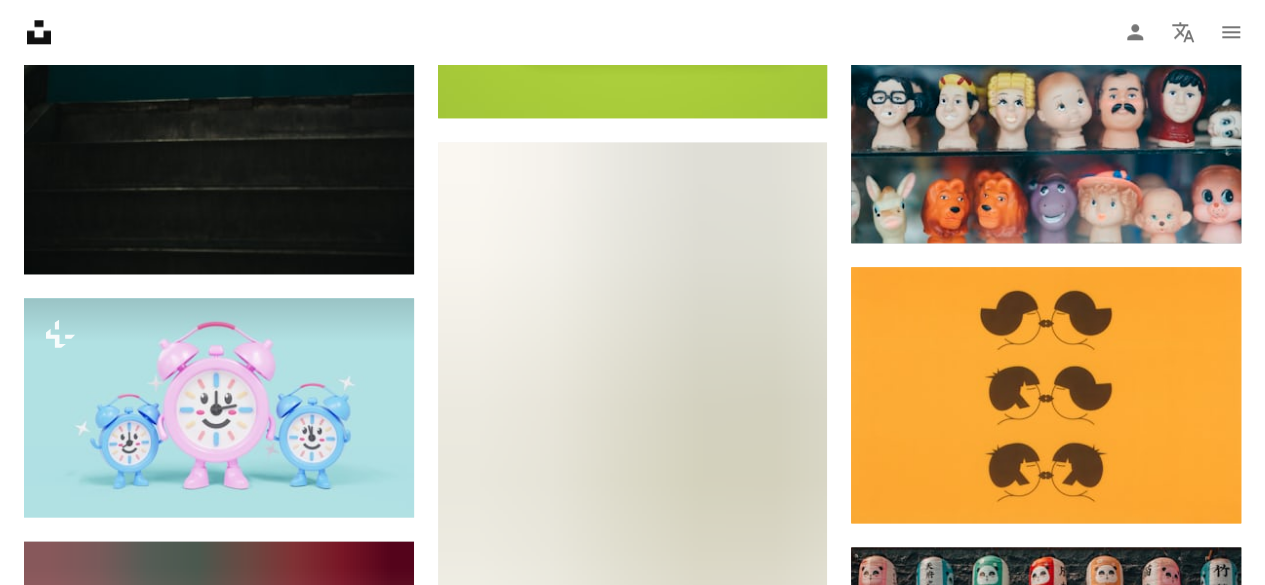 scroll, scrollTop: 0, scrollLeft: 0, axis: both 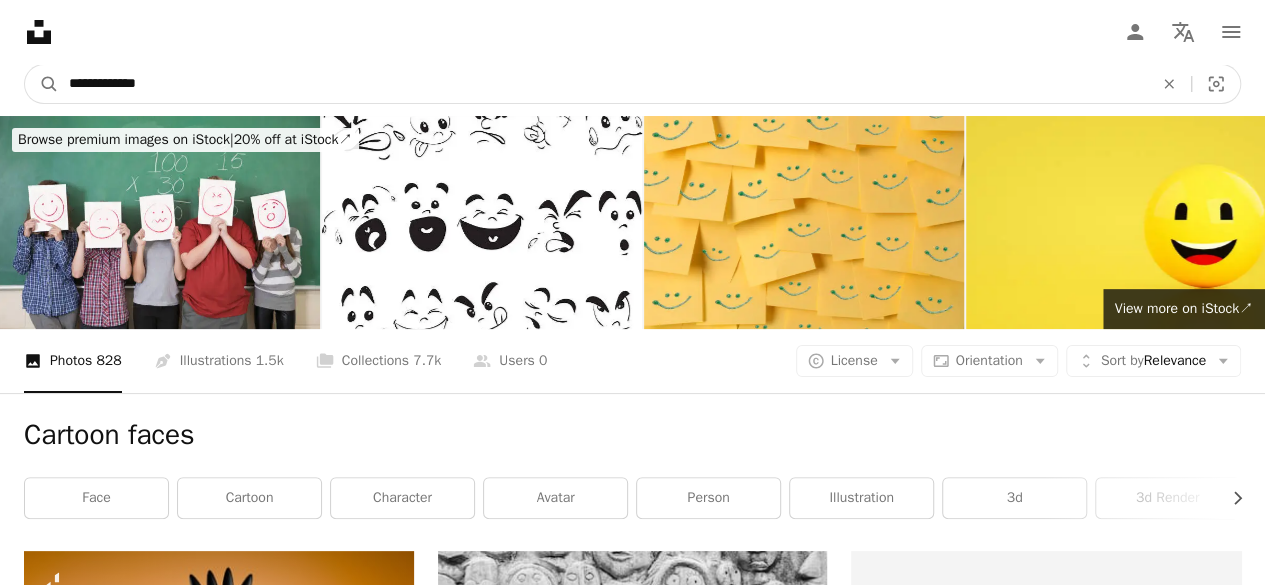 click on "**********" at bounding box center (603, 84) 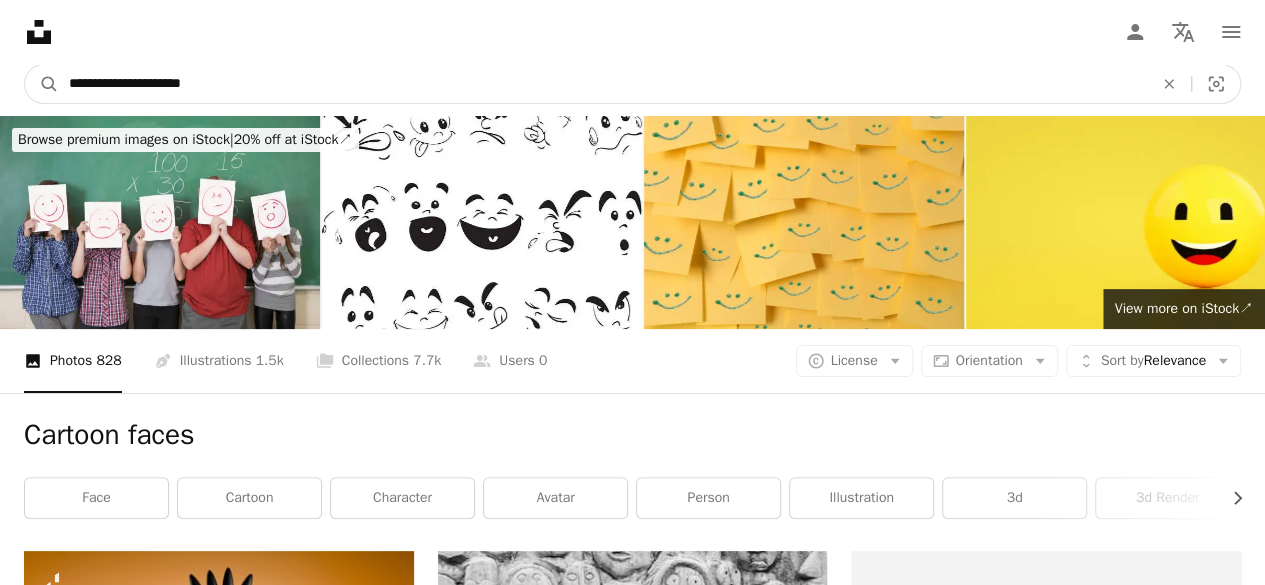 type on "**********" 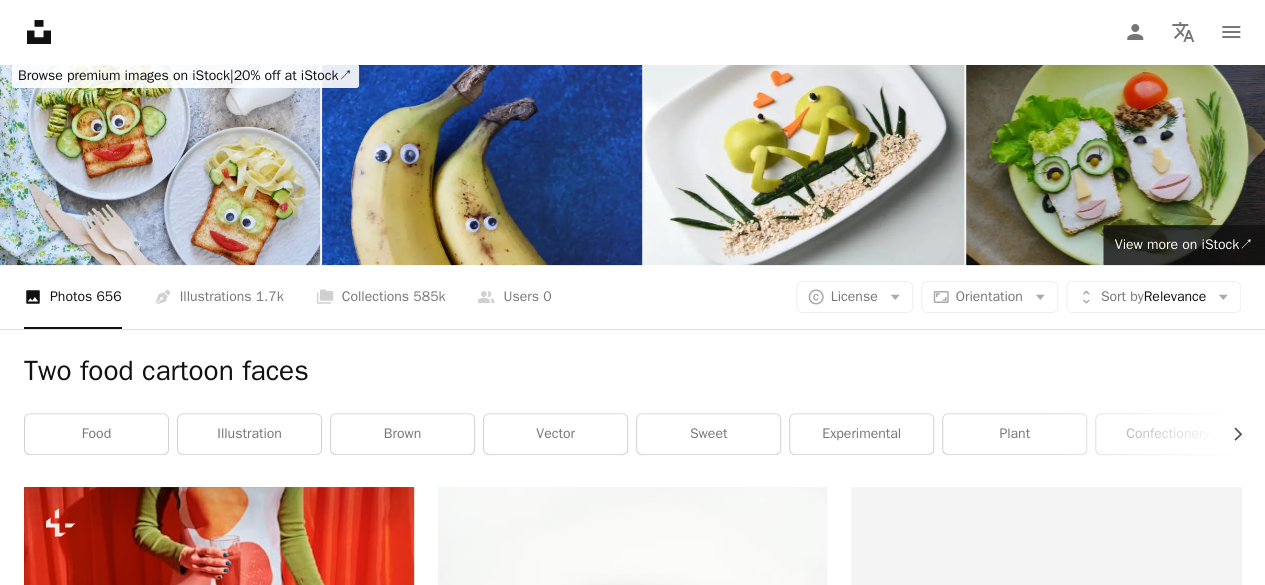 scroll, scrollTop: 0, scrollLeft: 0, axis: both 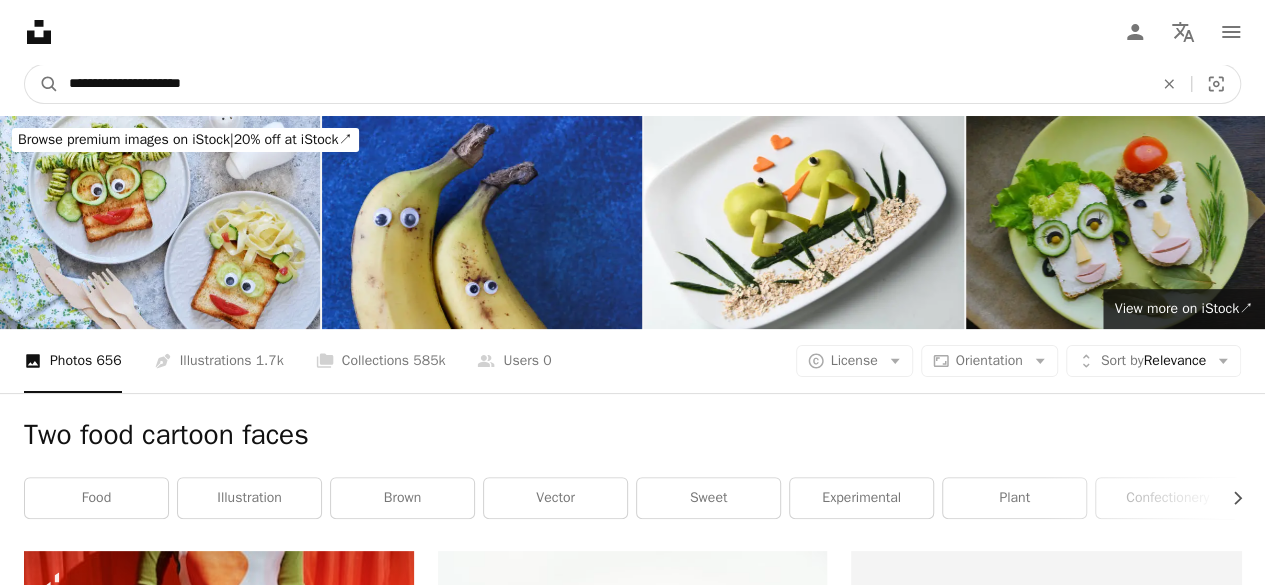 drag, startPoint x: 248, startPoint y: 93, endPoint x: 233, endPoint y: 117, distance: 28.301943 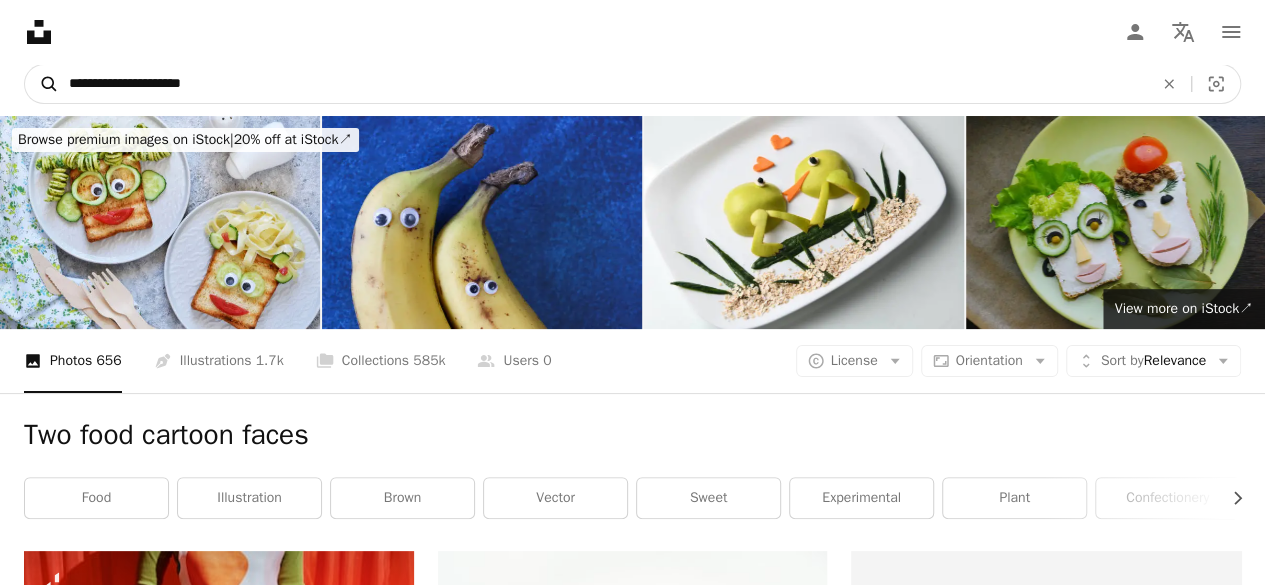 drag, startPoint x: 239, startPoint y: 77, endPoint x: 53, endPoint y: 76, distance: 186.00269 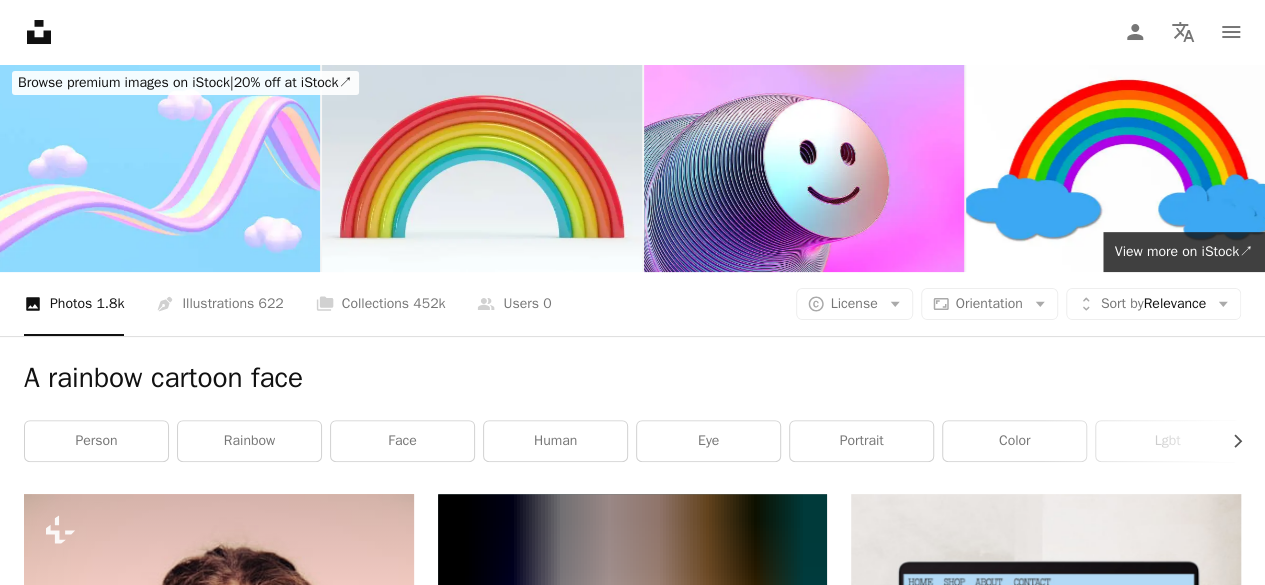 scroll, scrollTop: 0, scrollLeft: 0, axis: both 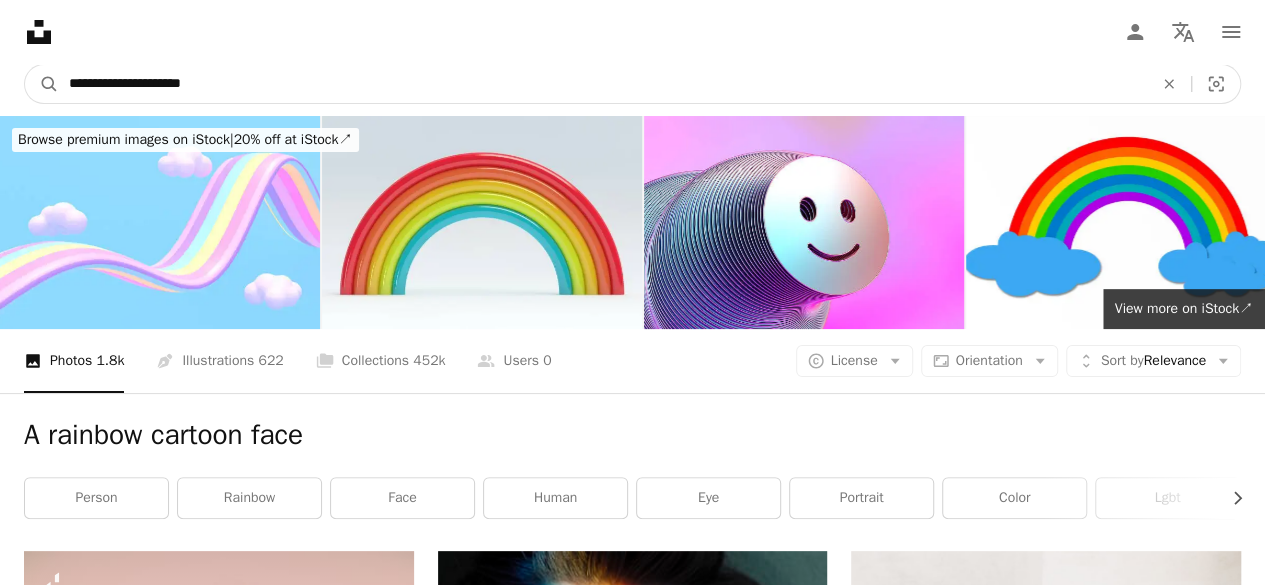 click on "**********" at bounding box center (603, 84) 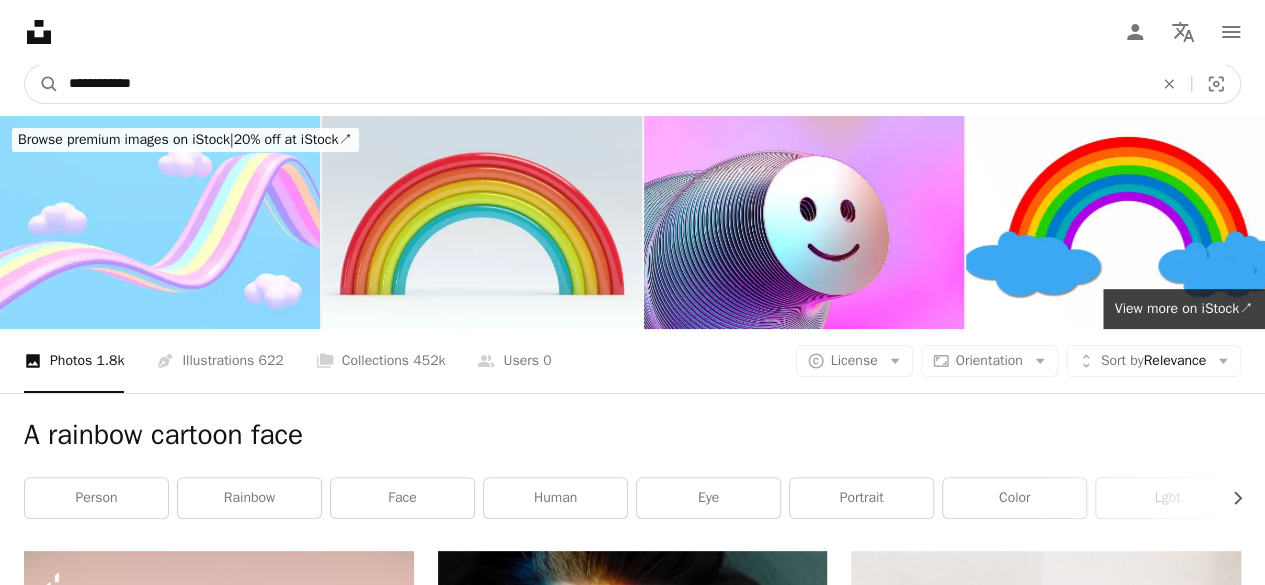 type on "**********" 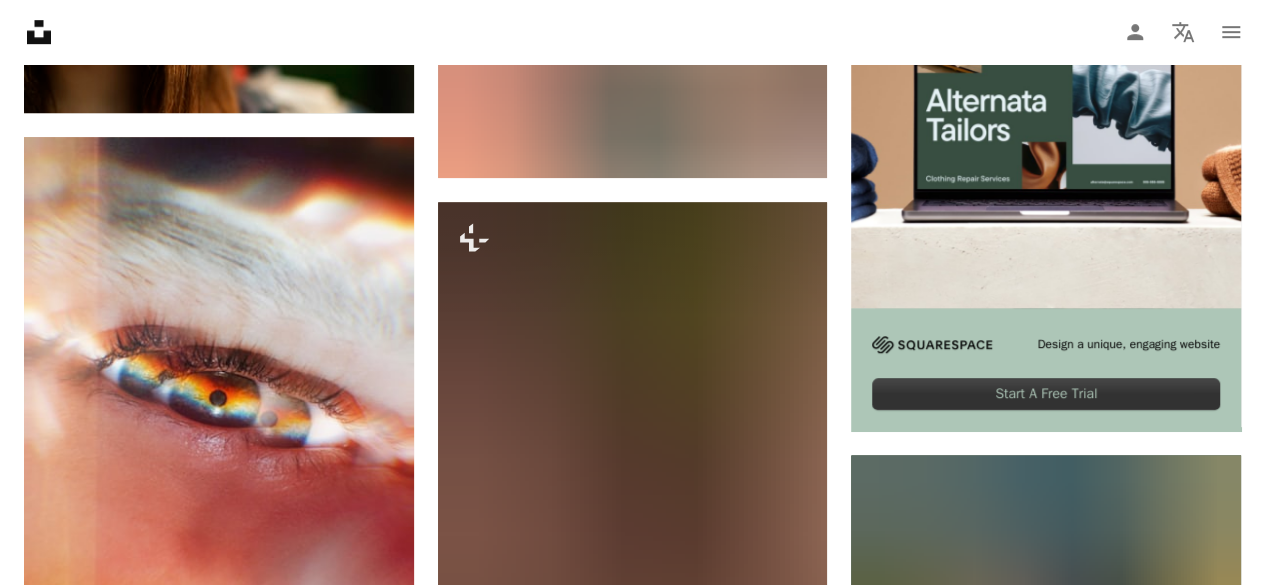 scroll, scrollTop: 0, scrollLeft: 0, axis: both 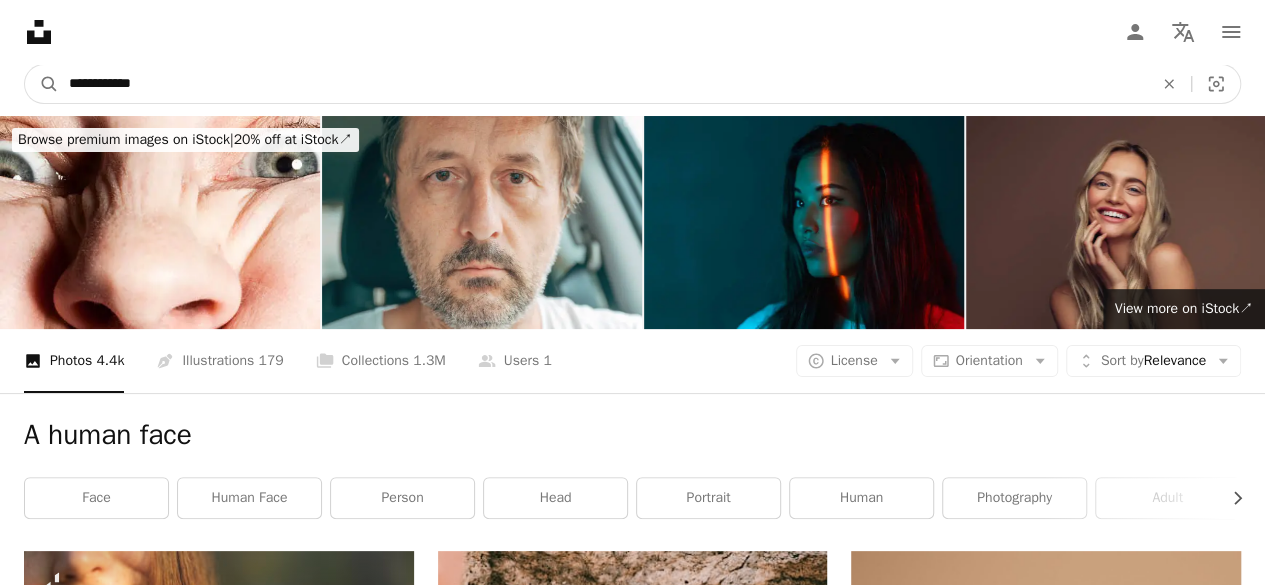 click on "**********" at bounding box center [603, 84] 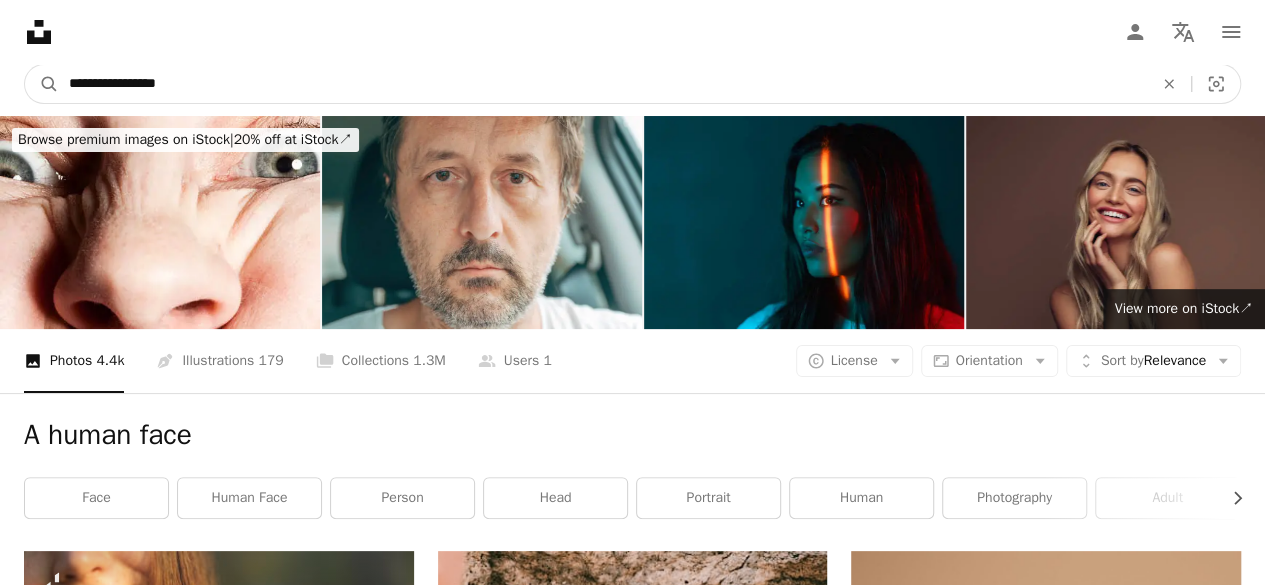 type on "**********" 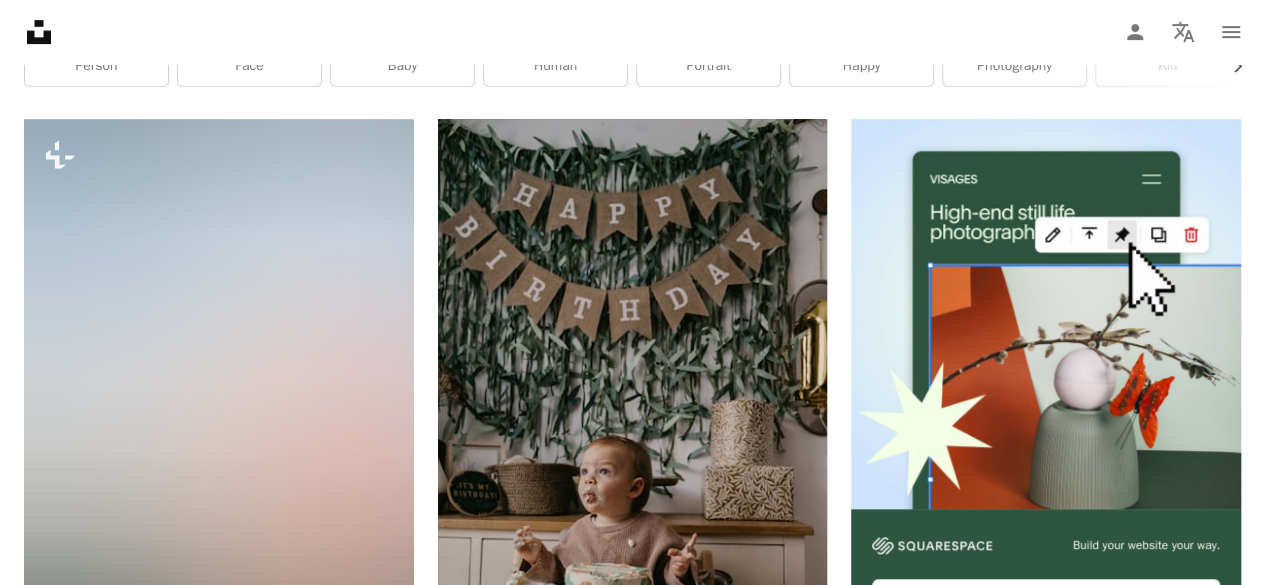 scroll, scrollTop: 0, scrollLeft: 0, axis: both 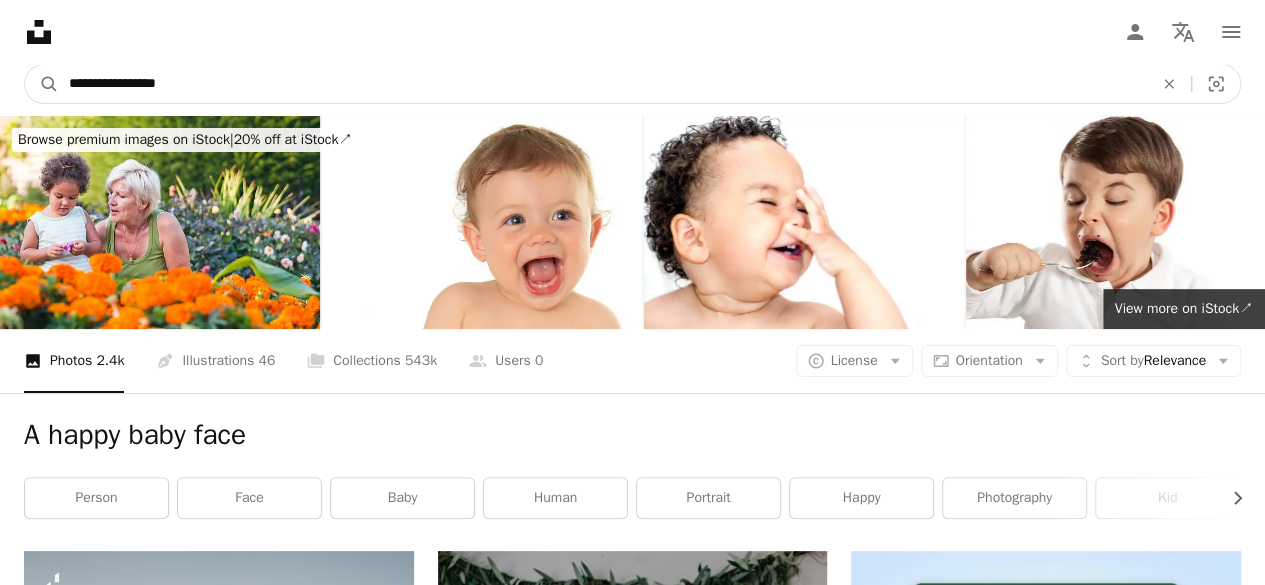 click on "**********" at bounding box center [603, 84] 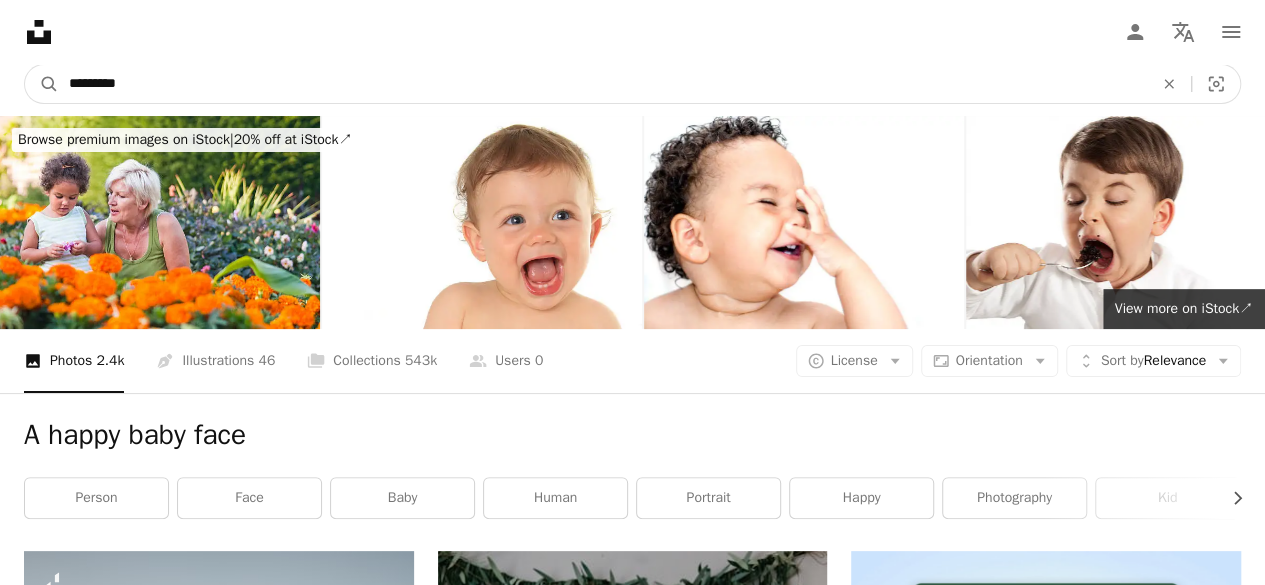type on "*********" 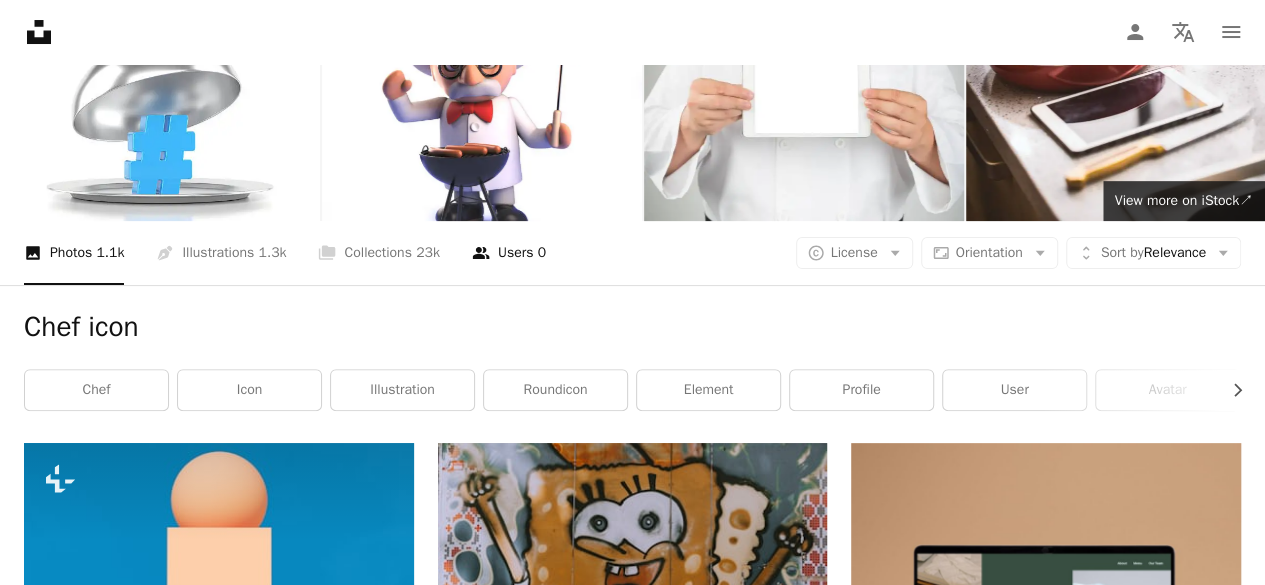 scroll, scrollTop: 0, scrollLeft: 0, axis: both 